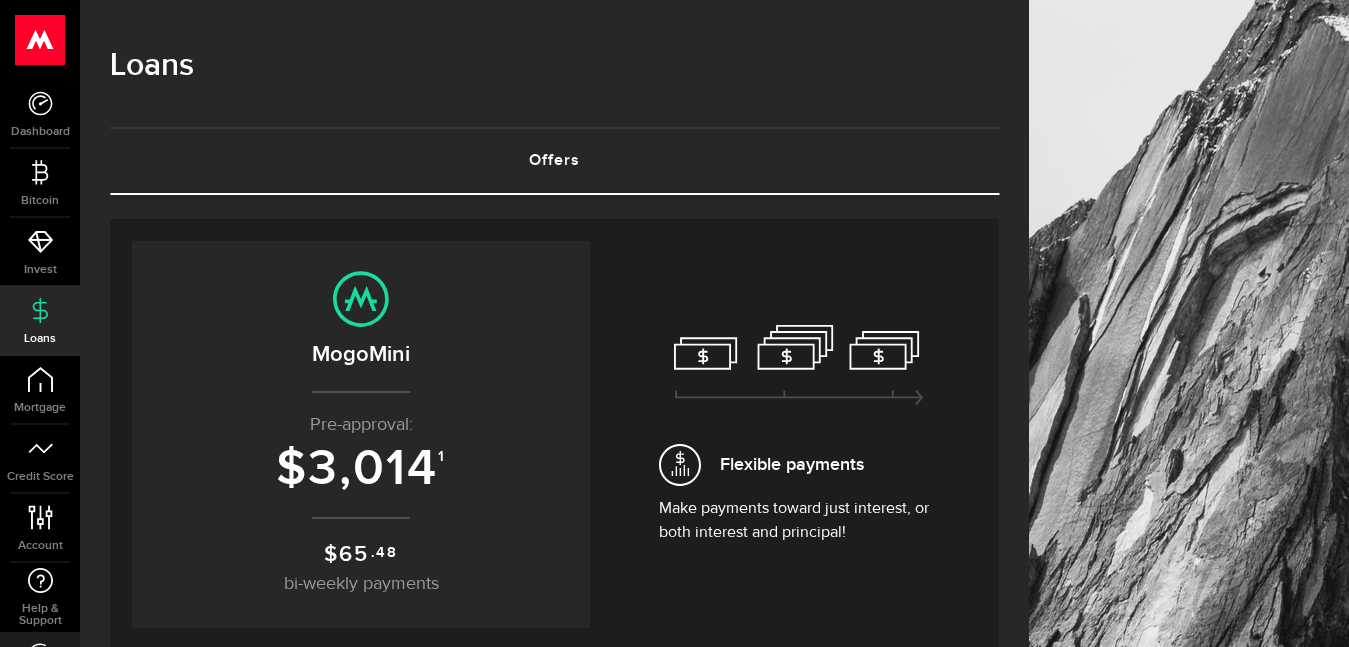 scroll, scrollTop: 0, scrollLeft: 0, axis: both 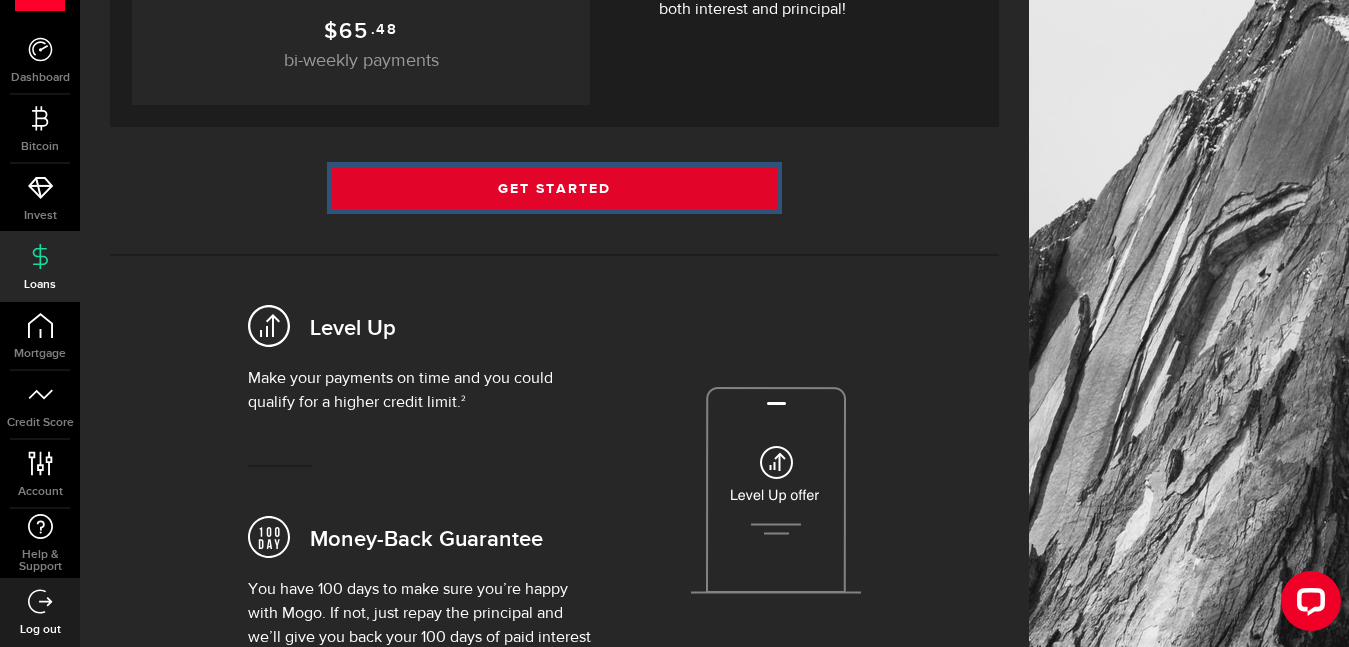 click on "Get Started" at bounding box center [554, 188] 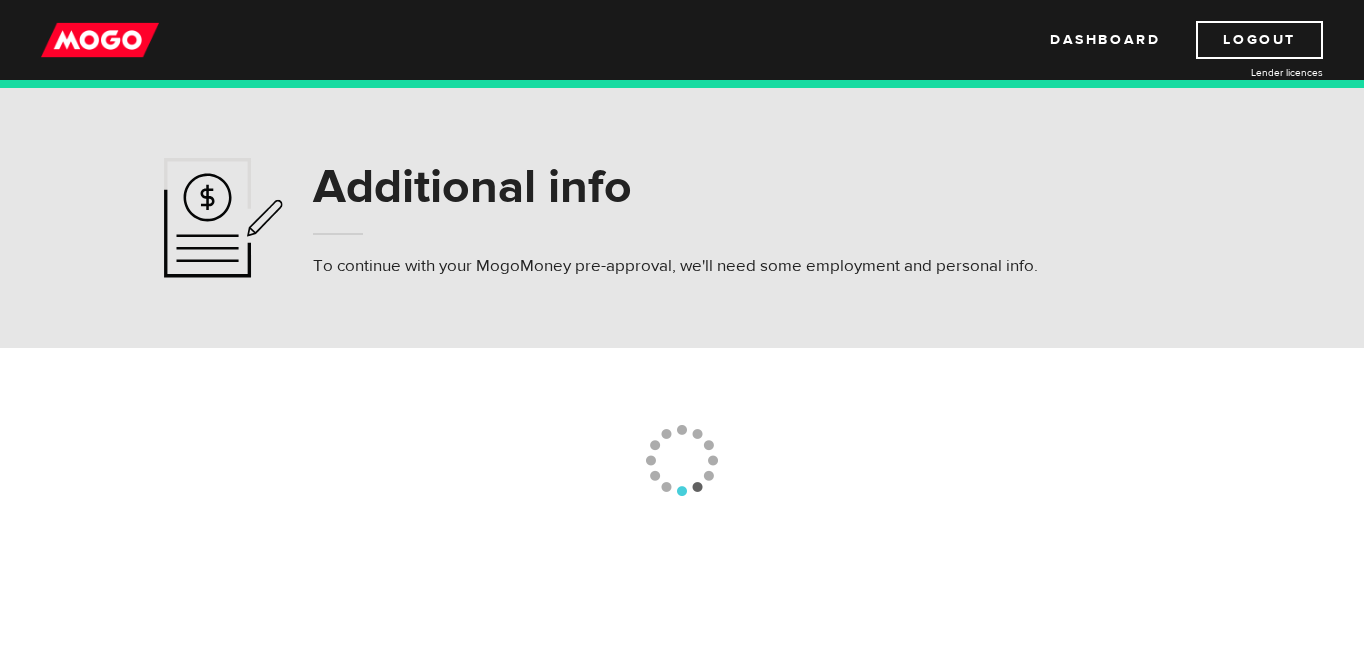 scroll, scrollTop: 0, scrollLeft: 0, axis: both 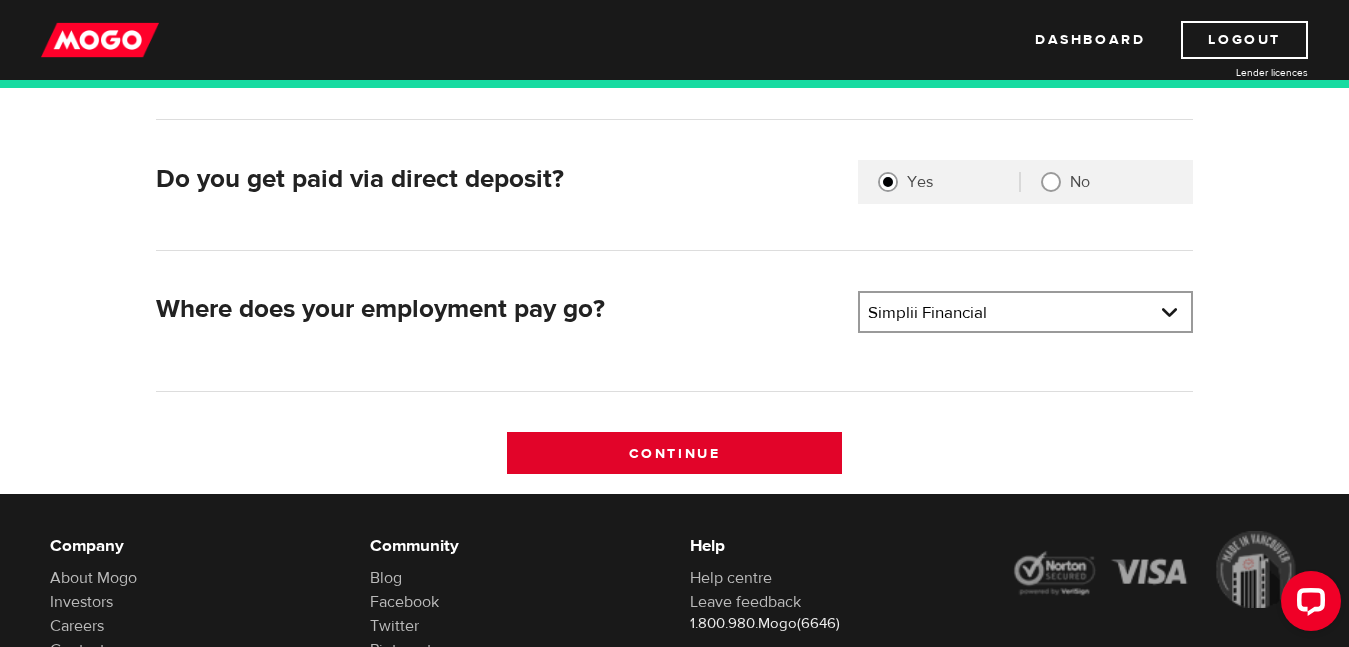 click on "Continue" at bounding box center [674, 453] 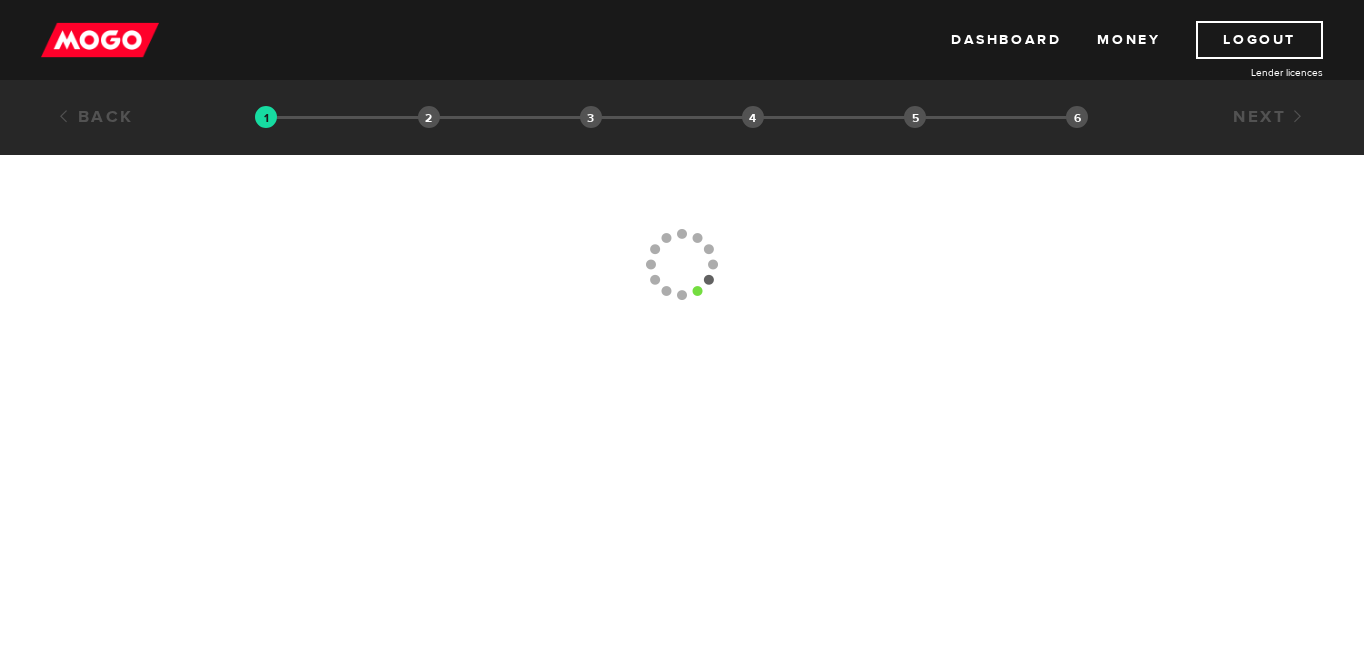 scroll, scrollTop: 0, scrollLeft: 0, axis: both 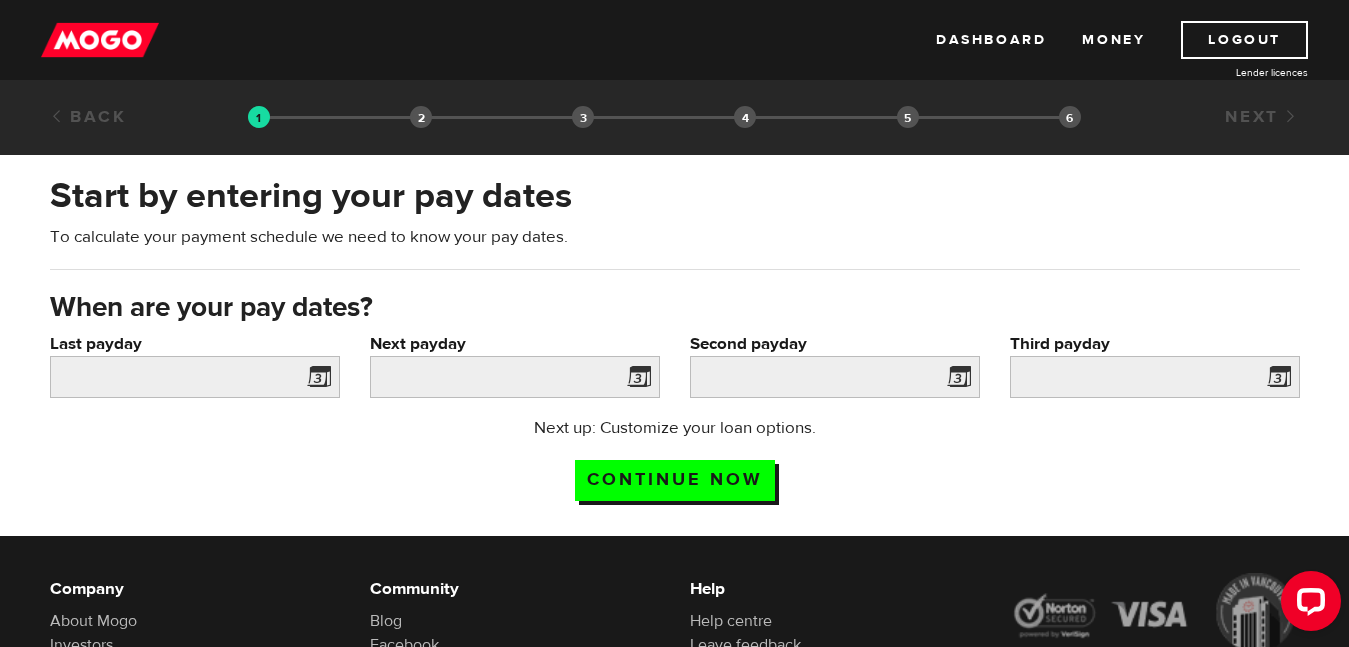 click at bounding box center (315, 380) 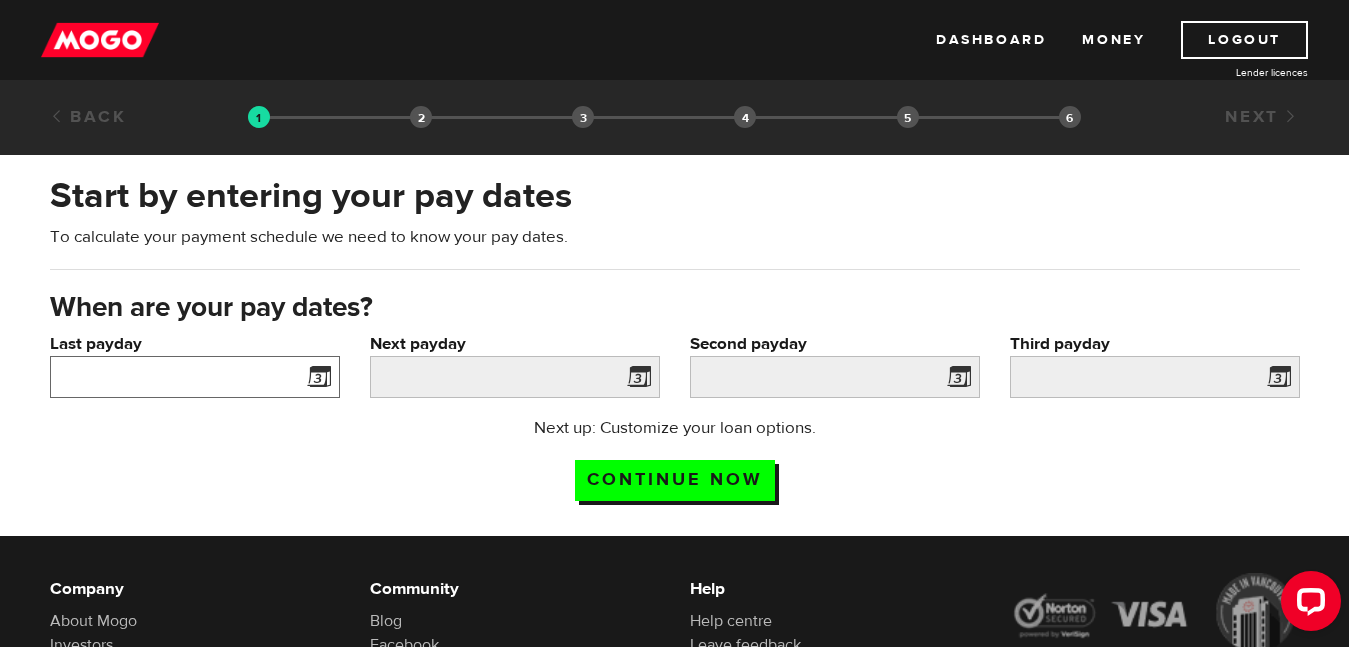 click on "Last payday" at bounding box center [195, 377] 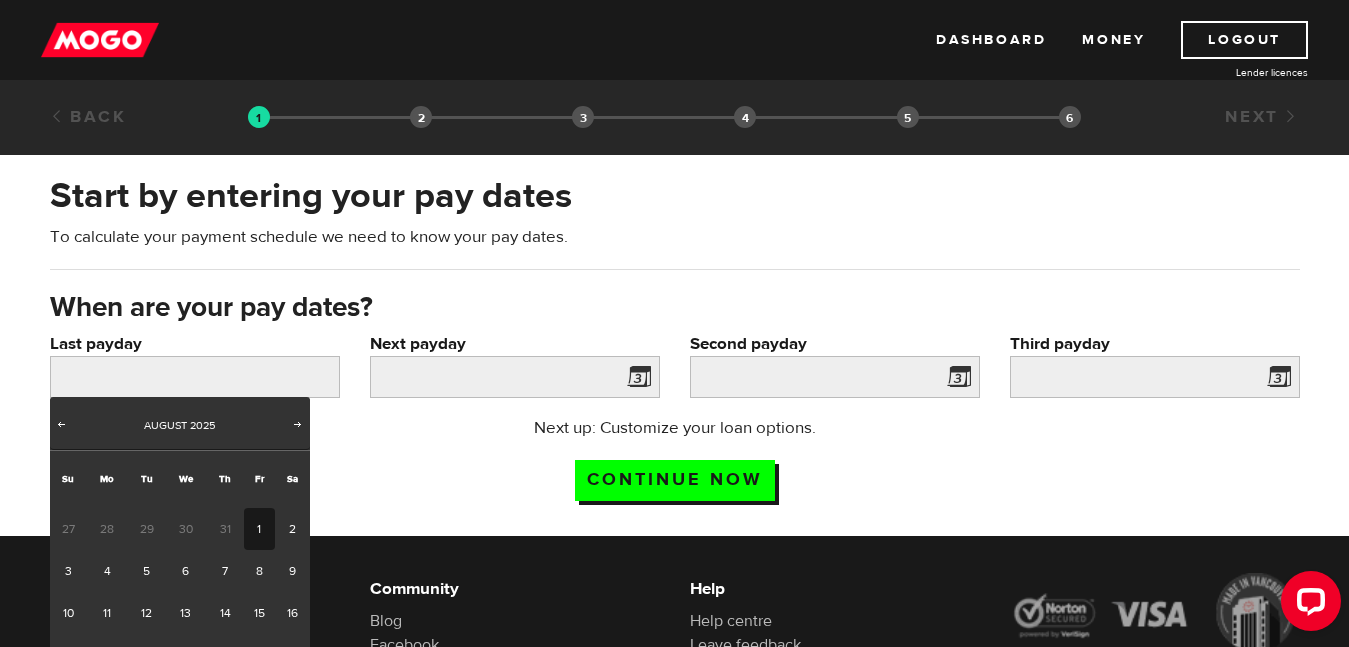 click on "1" at bounding box center [259, 529] 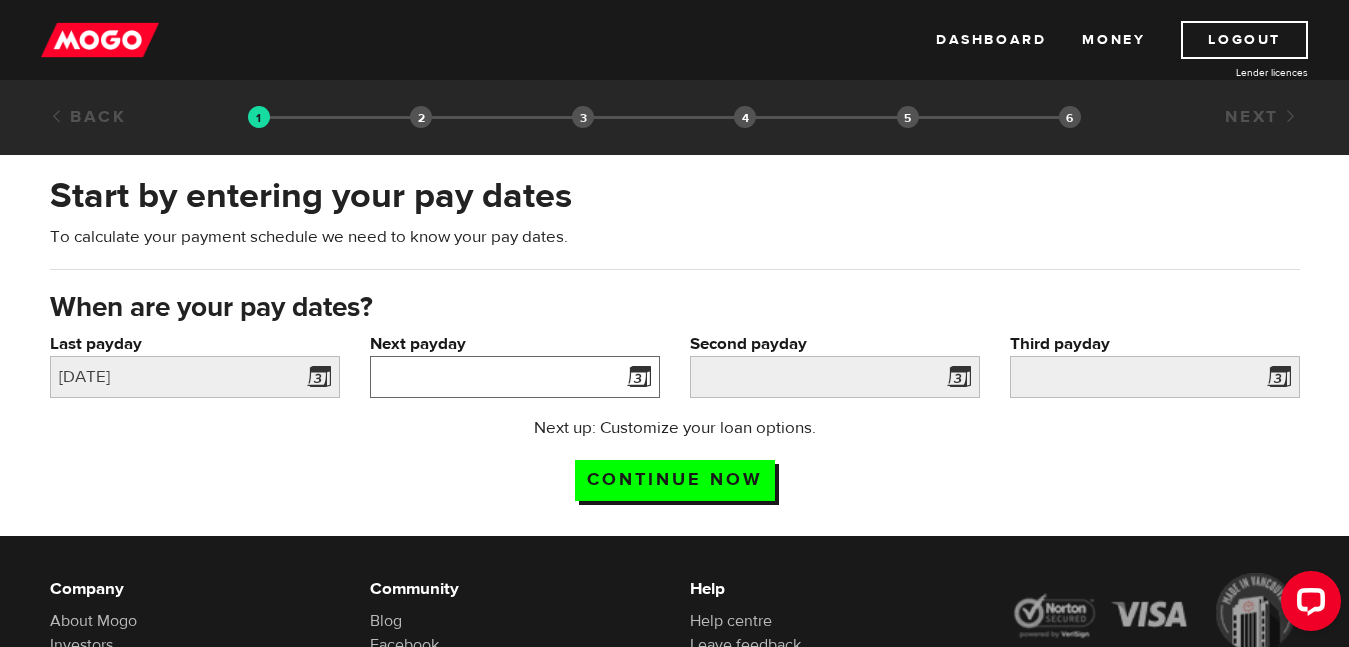 click on "Next payday" at bounding box center [515, 377] 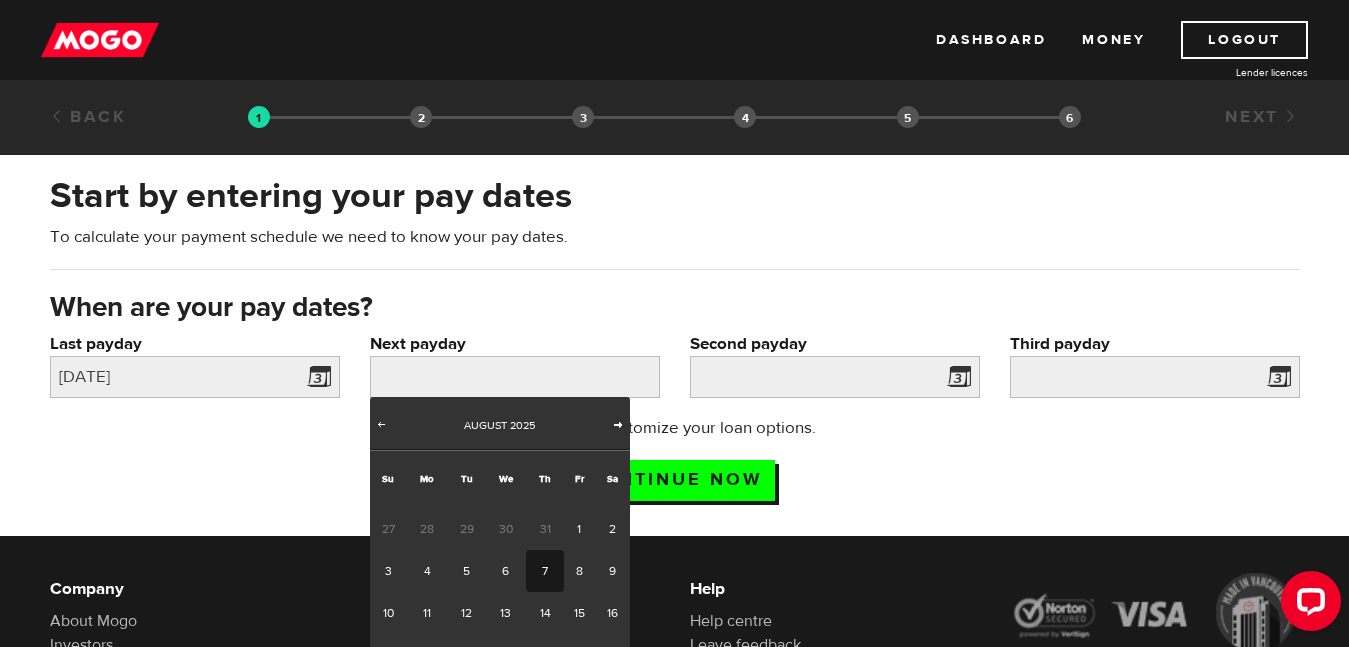 click on "Next" at bounding box center [618, 424] 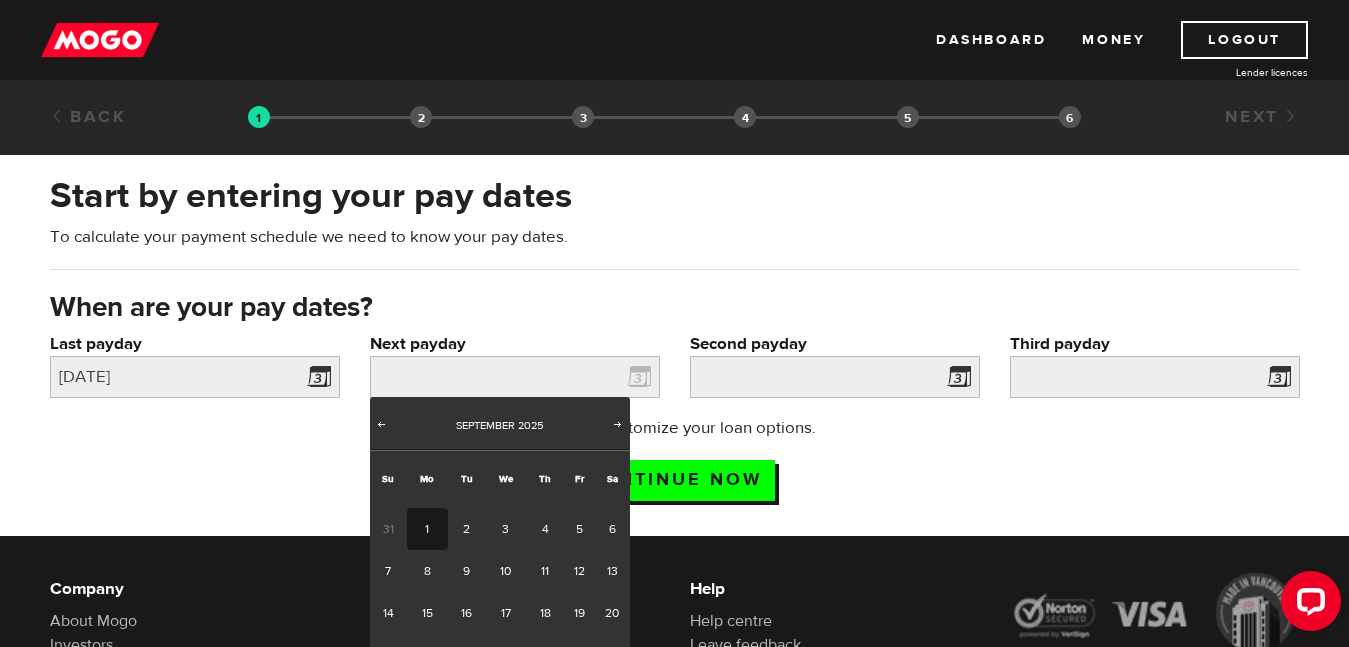 click on "1" at bounding box center [427, 529] 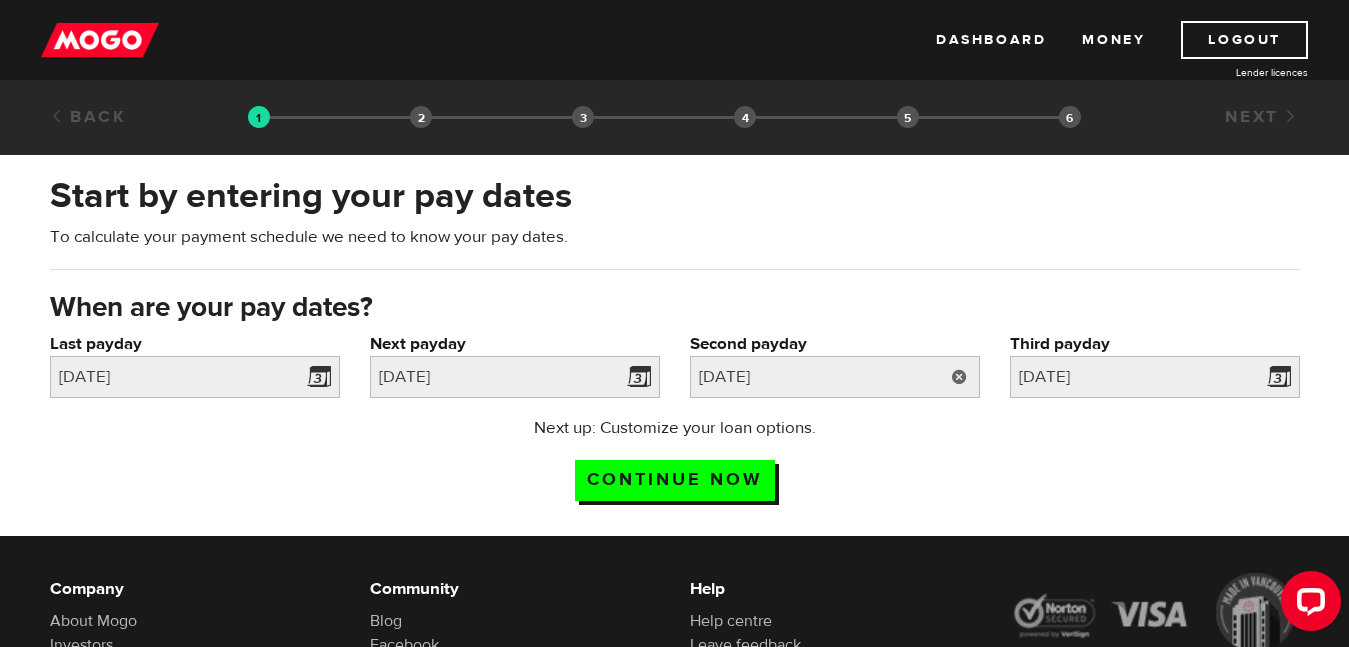 click at bounding box center (959, 377) 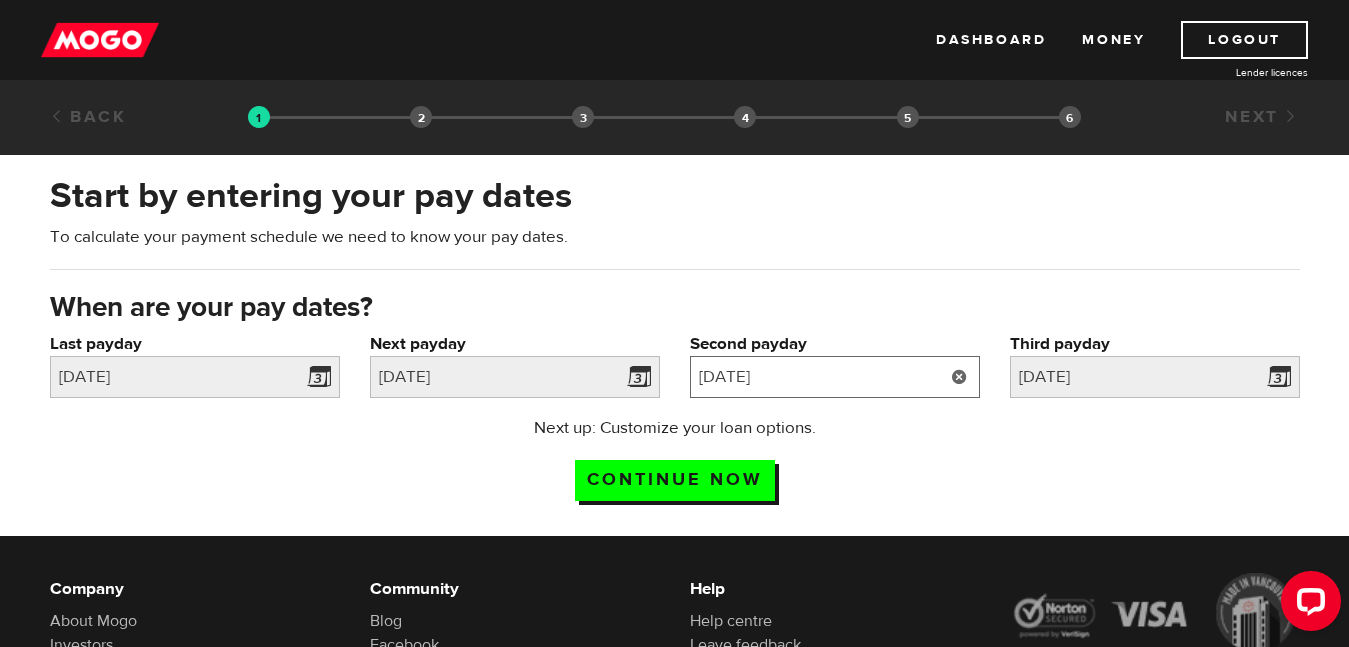 type 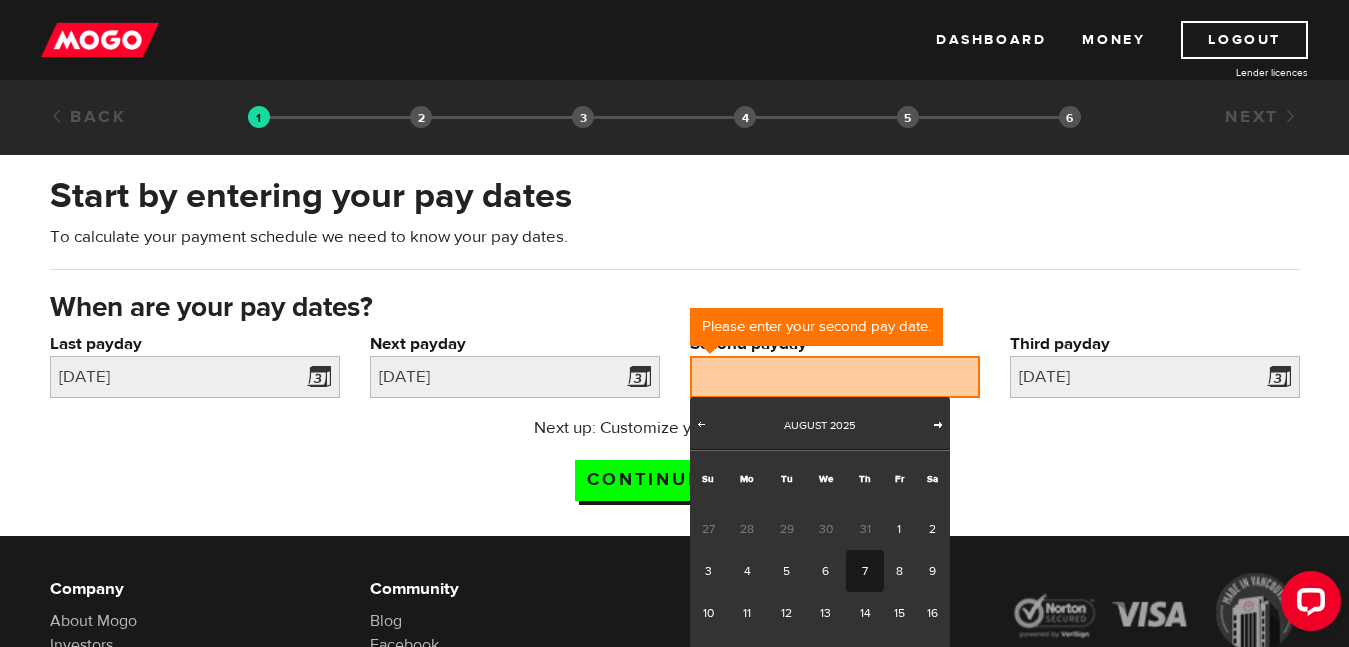 click on "Next" at bounding box center [938, 424] 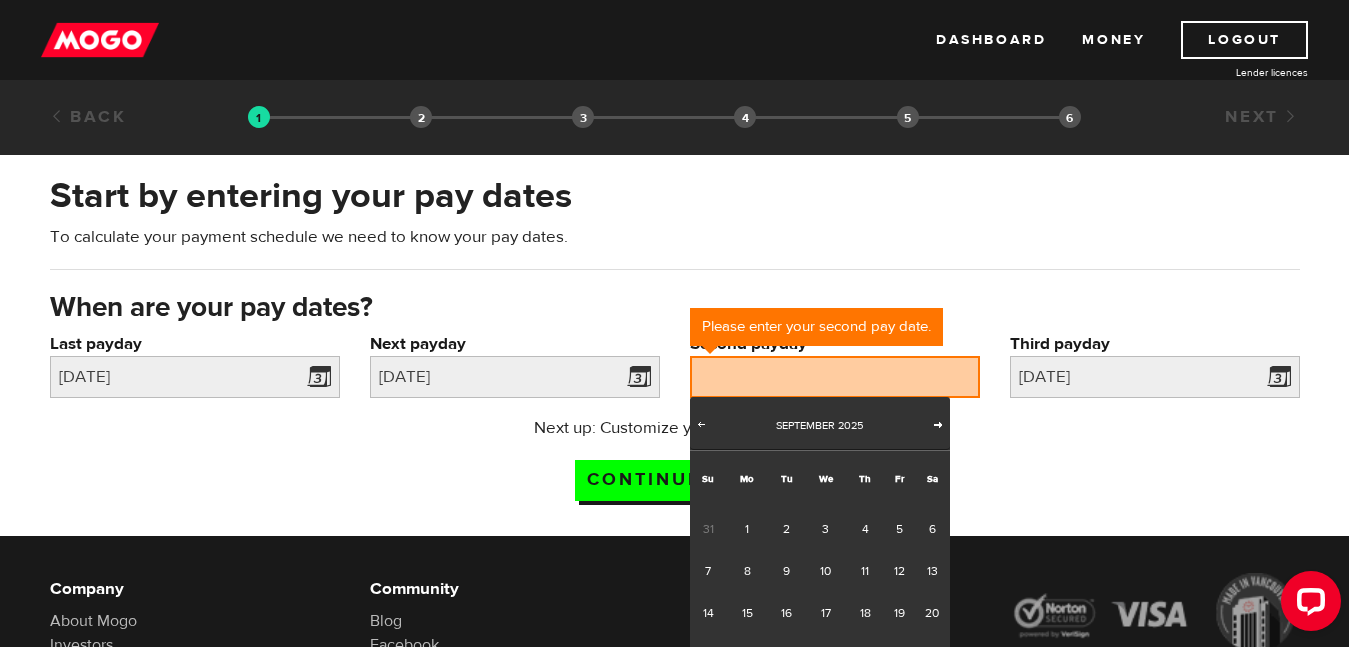 click on "Next" at bounding box center (938, 424) 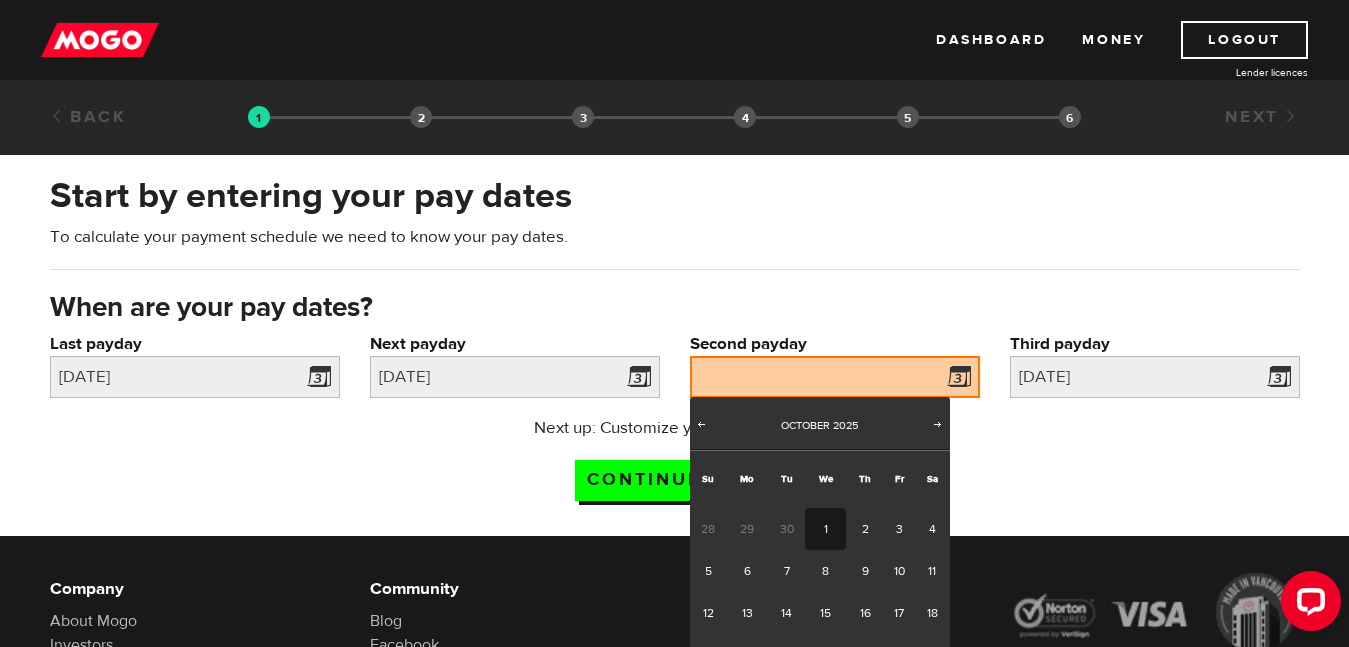 drag, startPoint x: 831, startPoint y: 525, endPoint x: 764, endPoint y: 295, distance: 239.56001 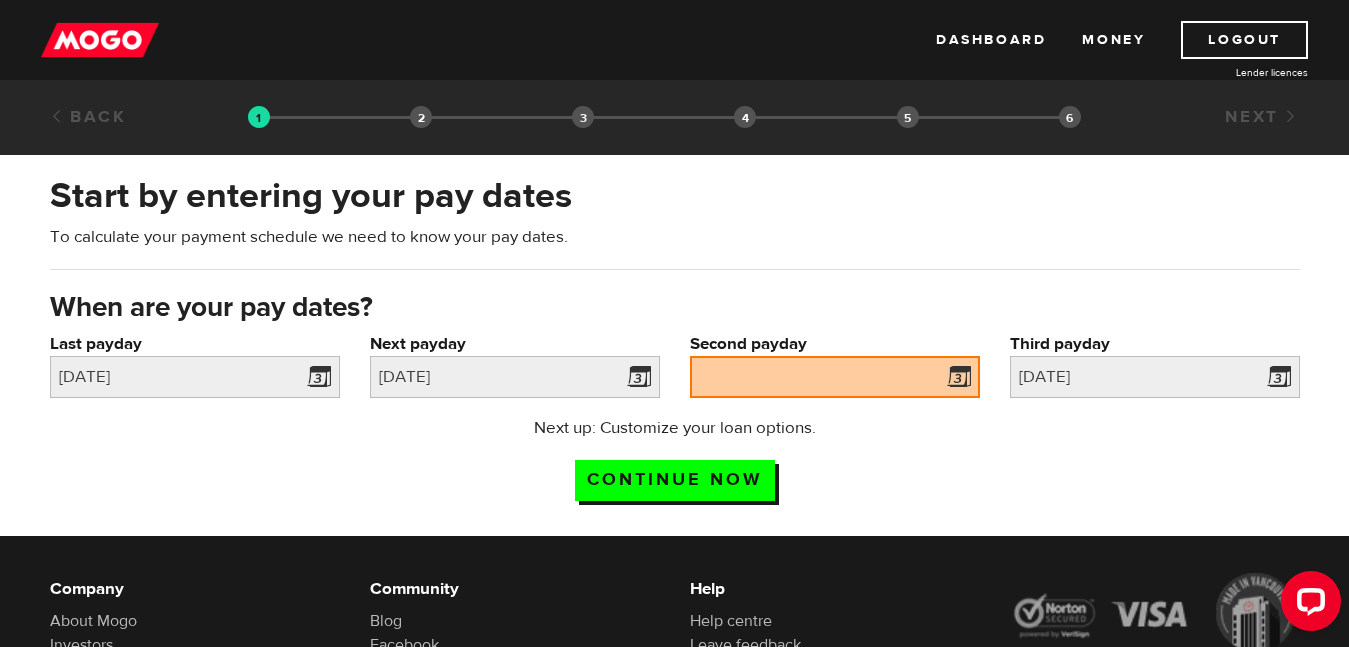 click at bounding box center [955, 380] 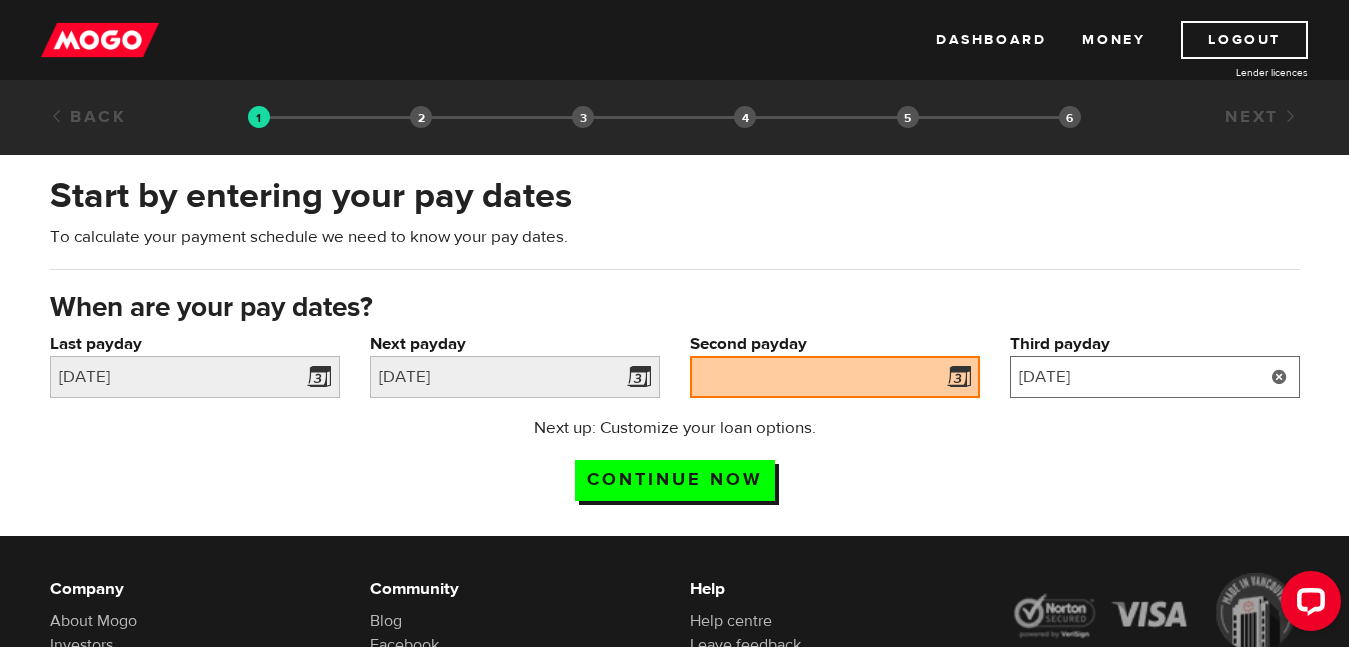 click on "2025/10/31" at bounding box center [1155, 377] 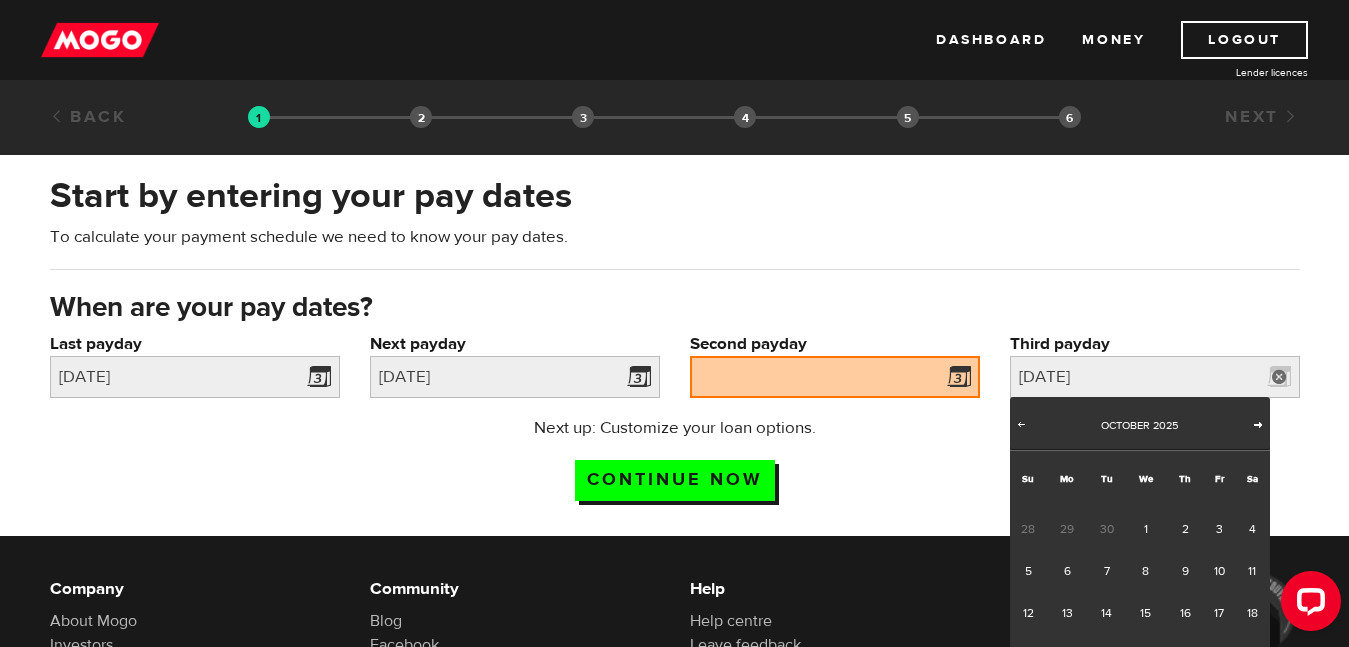 click on "Next" at bounding box center [1258, 424] 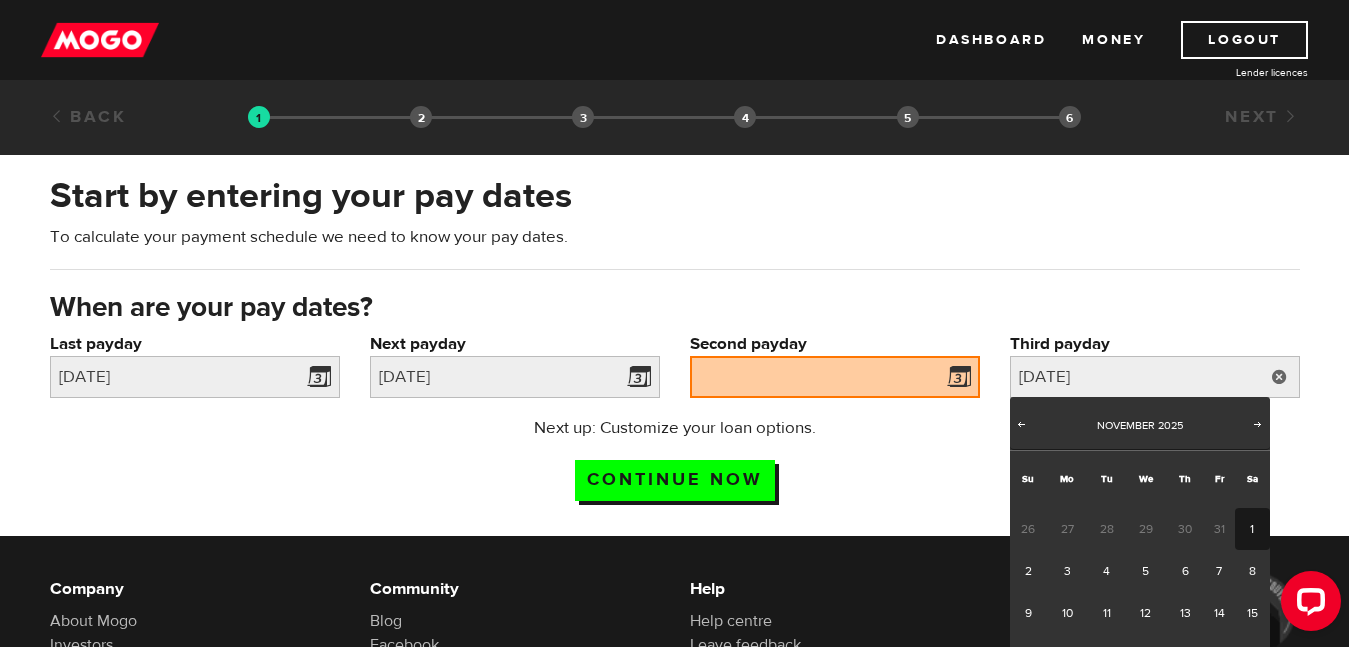 click on "1" at bounding box center [1252, 529] 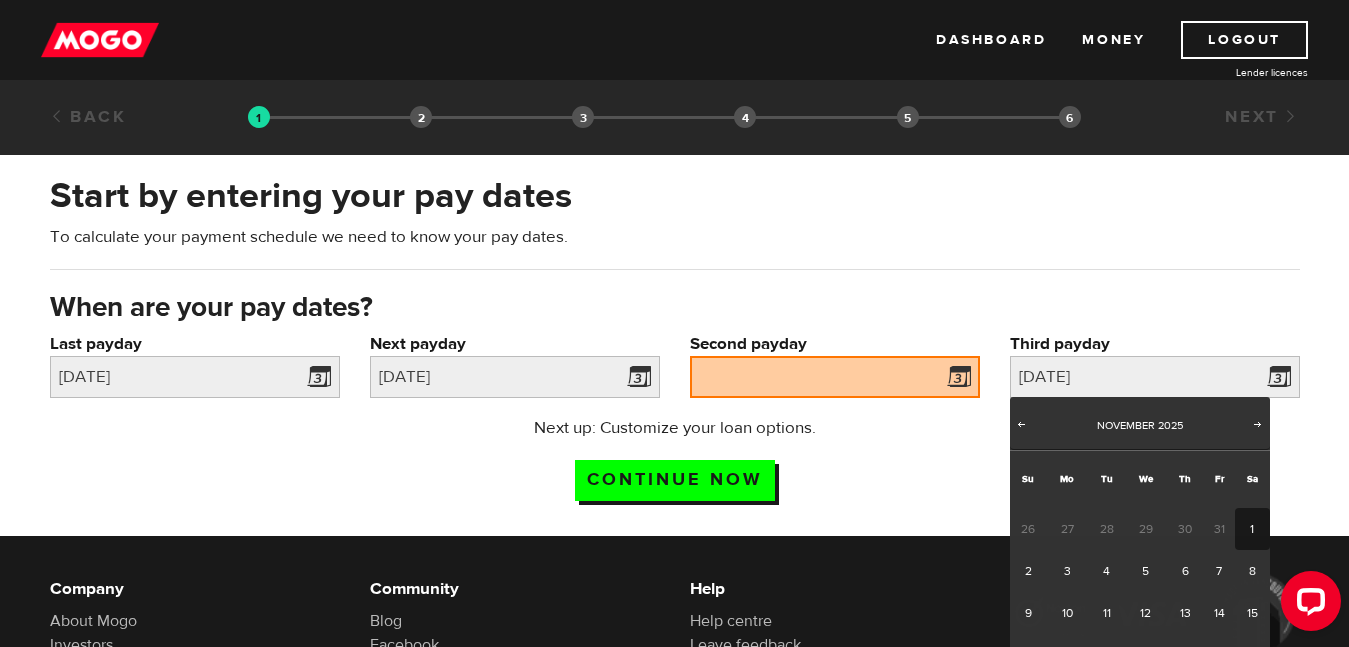 type on "2025/11/01" 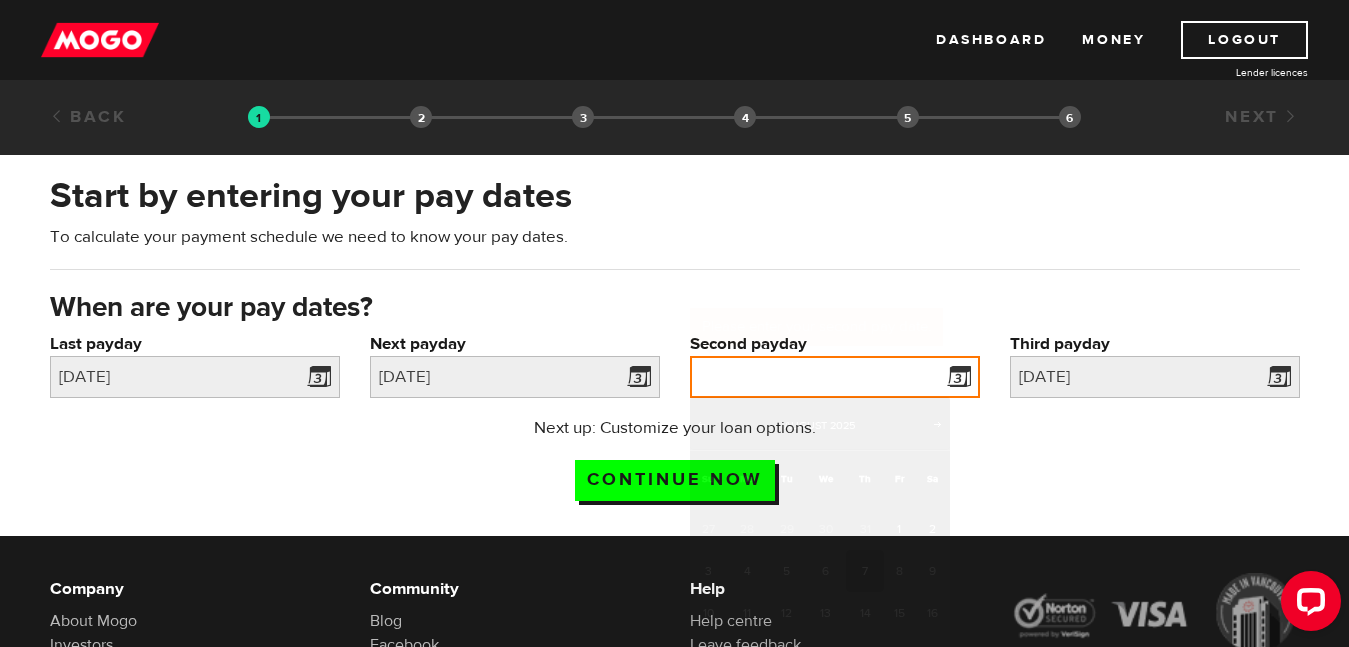 click on "Second payday" at bounding box center [835, 377] 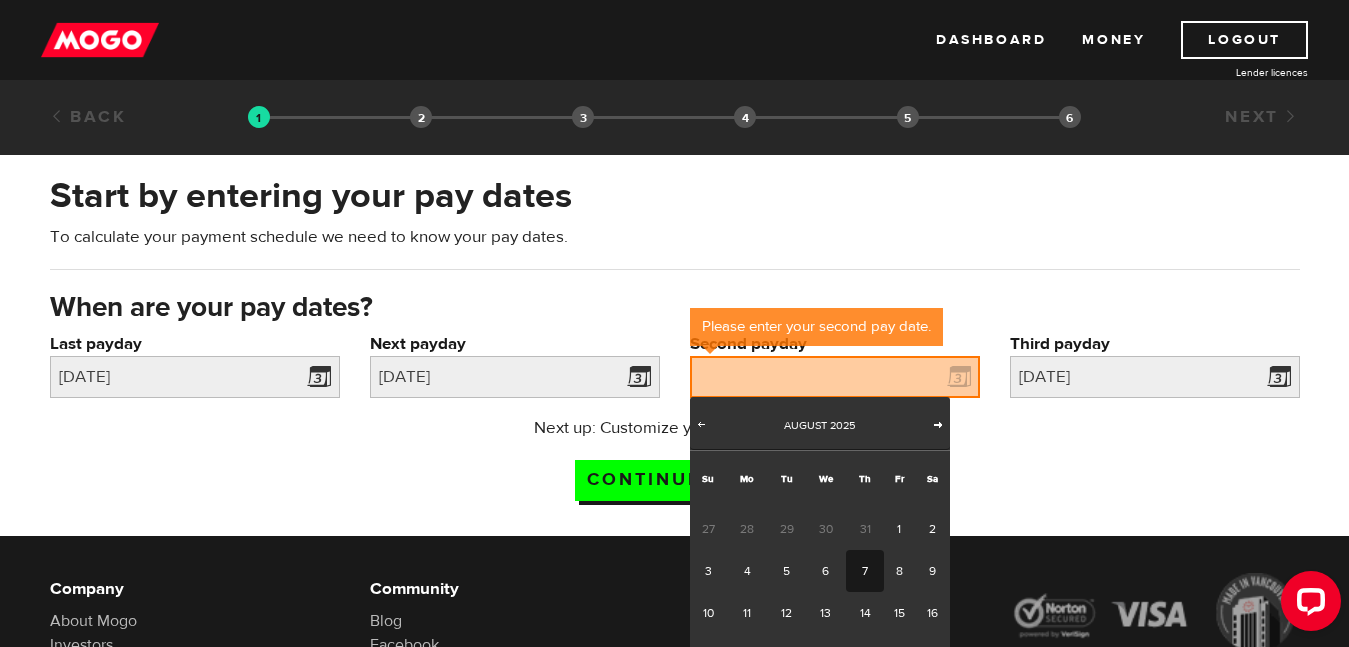 click on "Next" at bounding box center (938, 424) 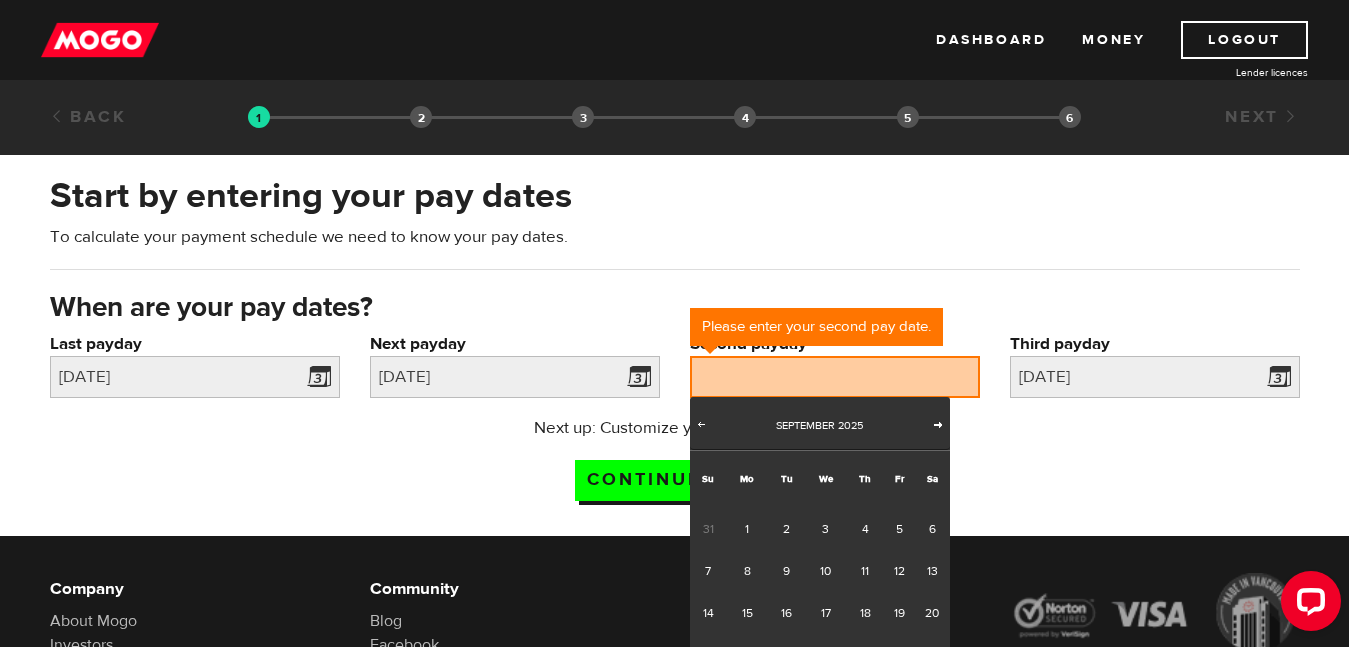 click on "Next" at bounding box center [938, 424] 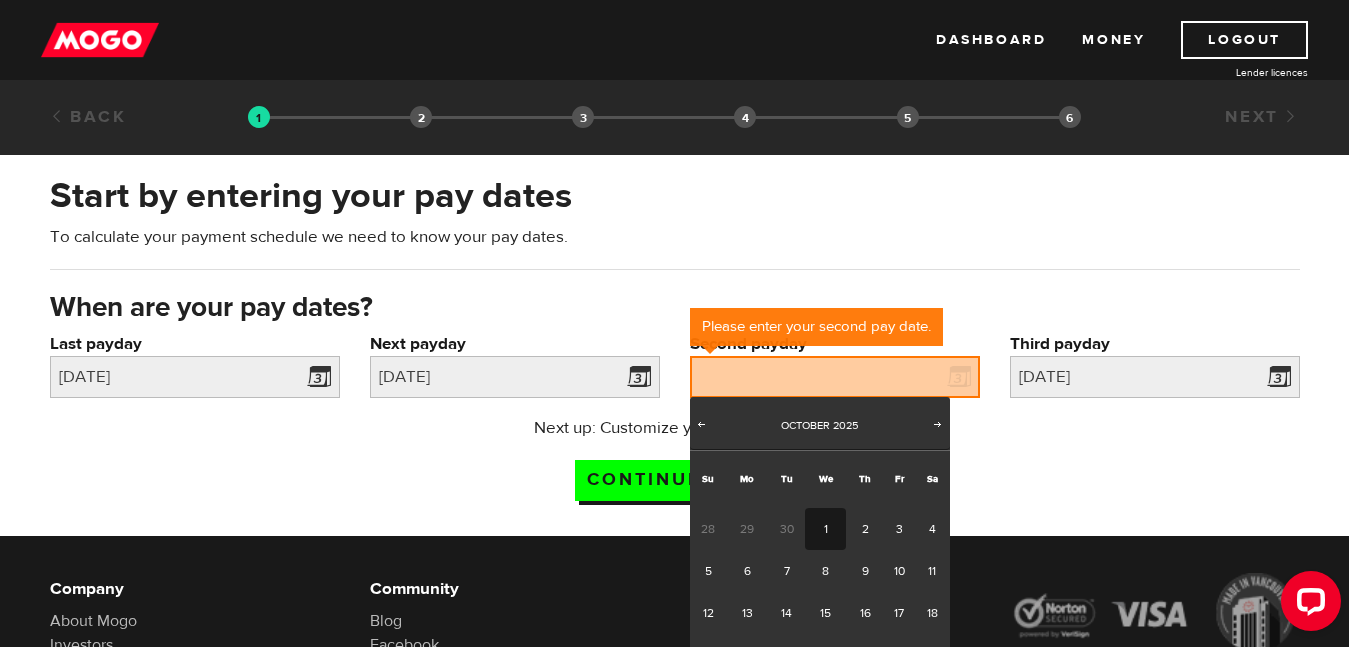 click on "1" at bounding box center (825, 529) 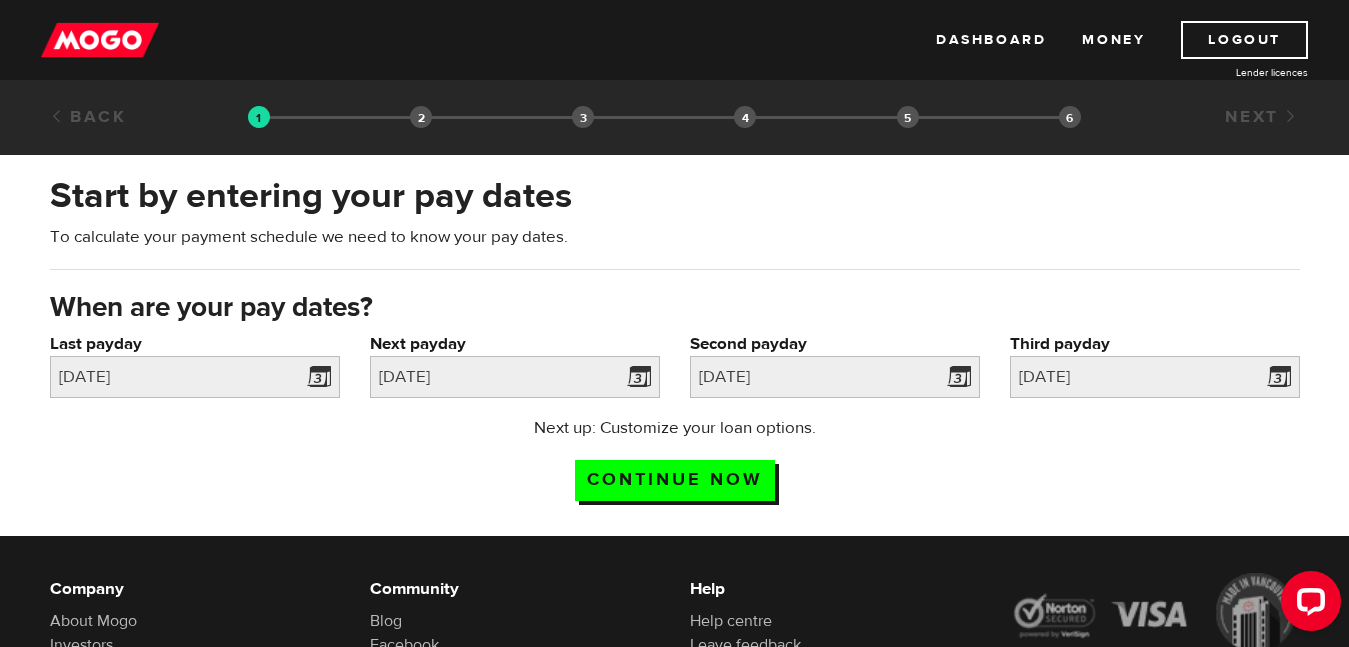 click on "Next up: Customize your loan options. Continue now" at bounding box center (675, 466) 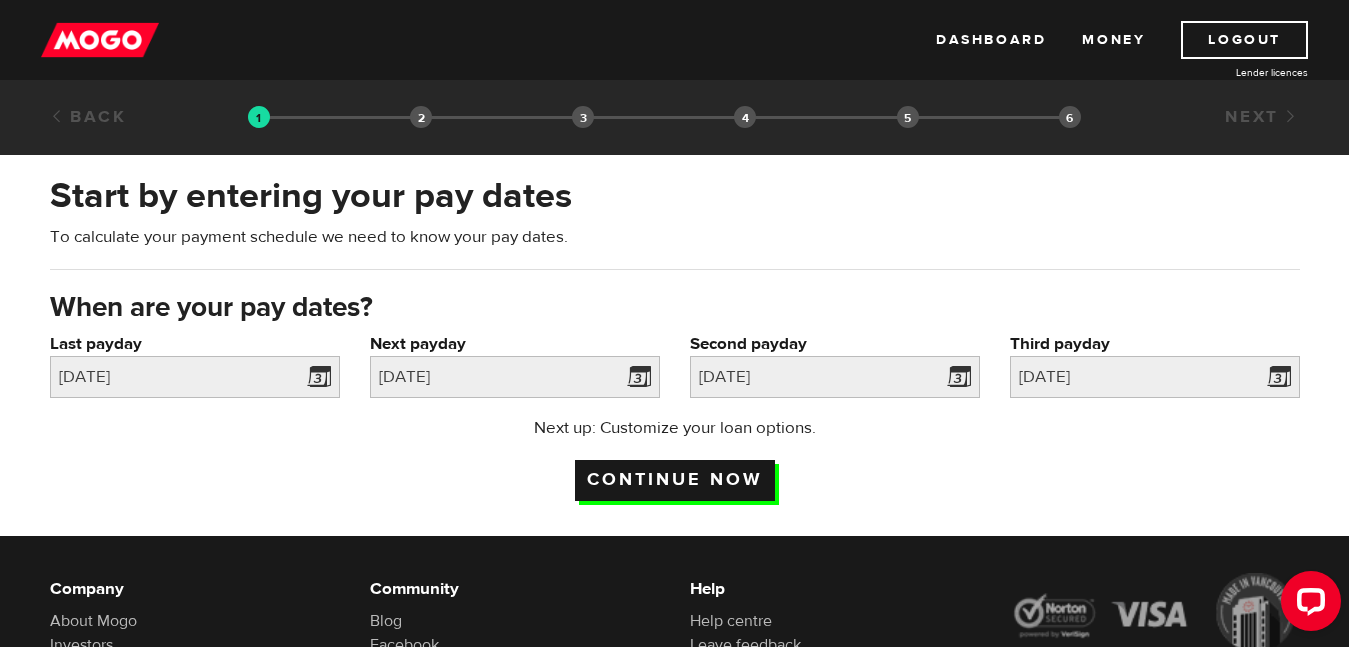 click on "Continue now" at bounding box center (675, 480) 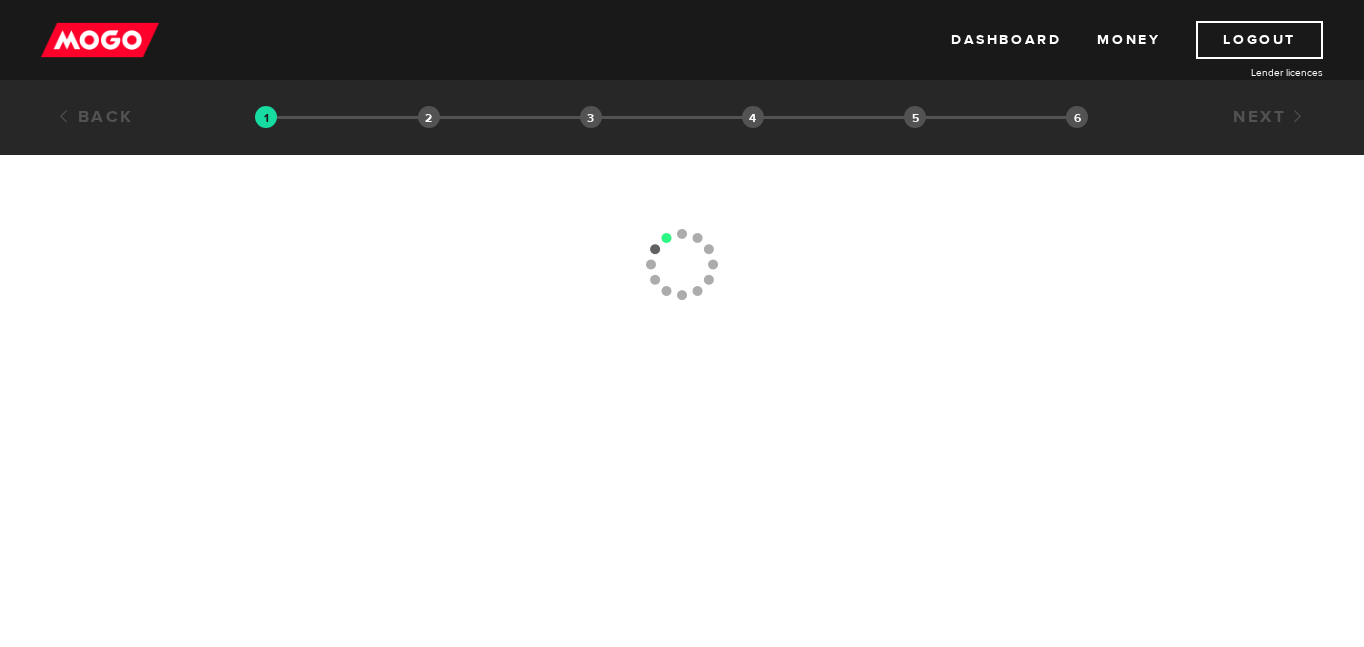 scroll, scrollTop: 0, scrollLeft: 0, axis: both 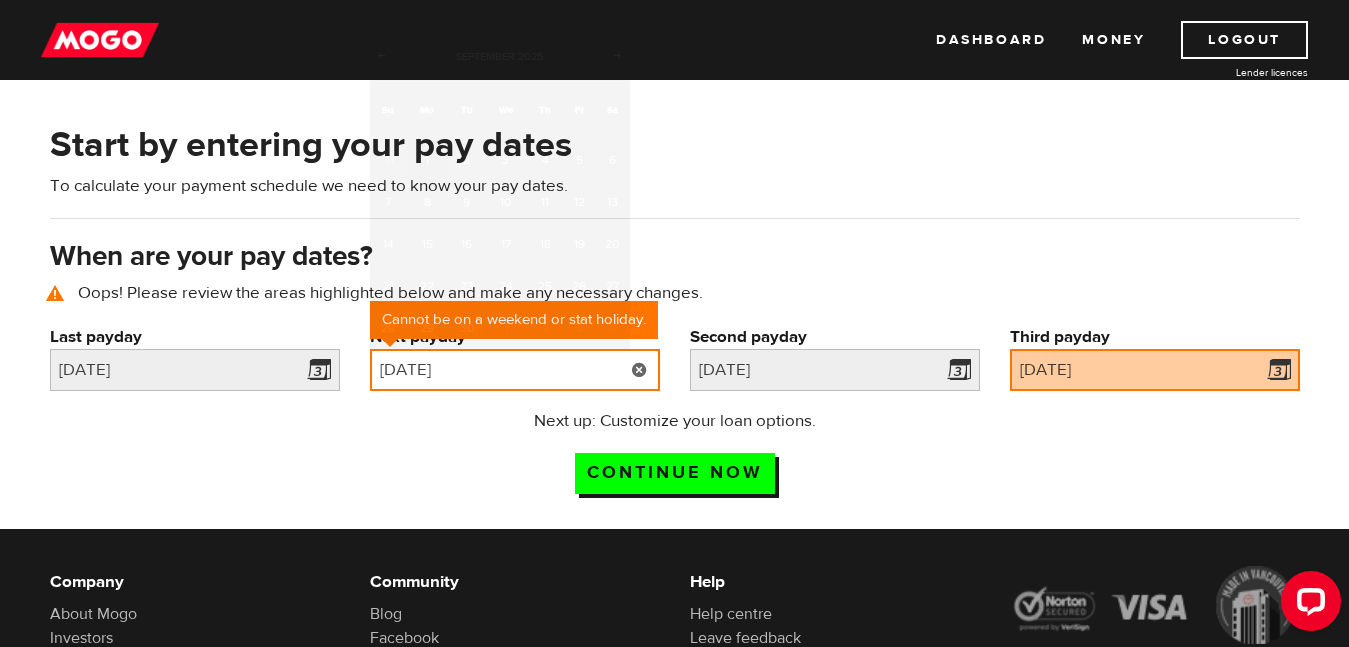 click on "[DATE]" at bounding box center [515, 370] 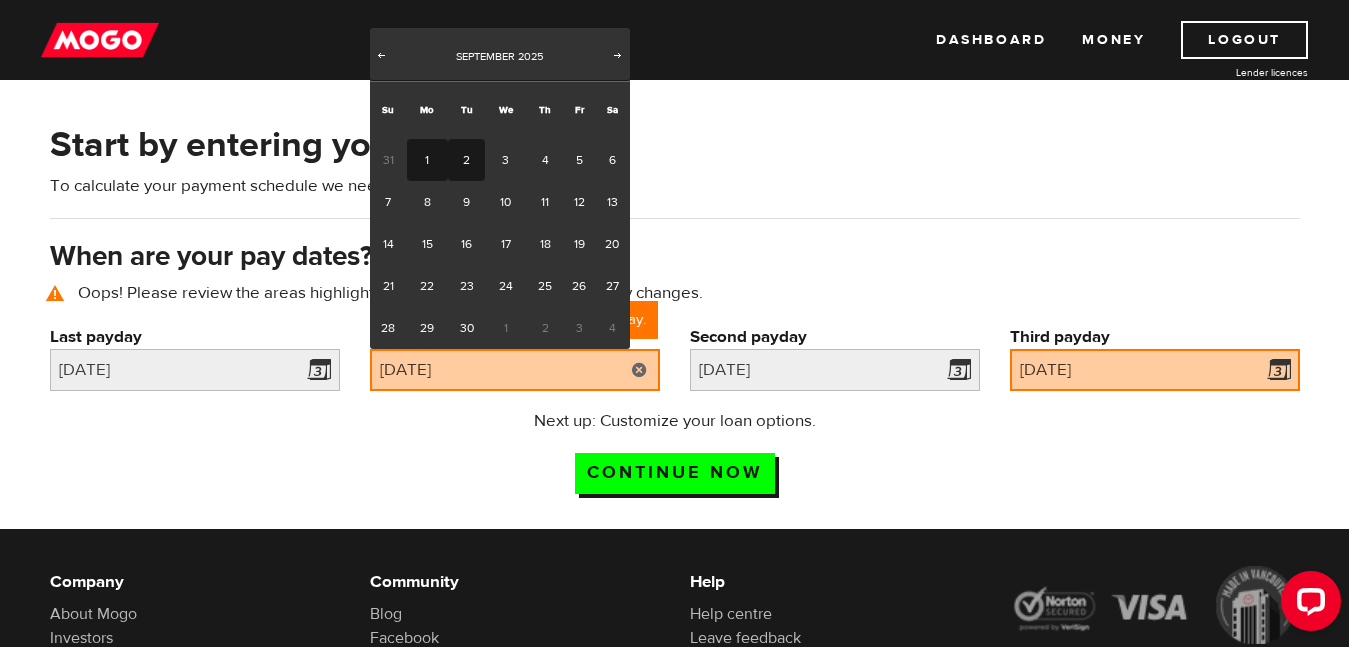 click on "2" at bounding box center [466, 160] 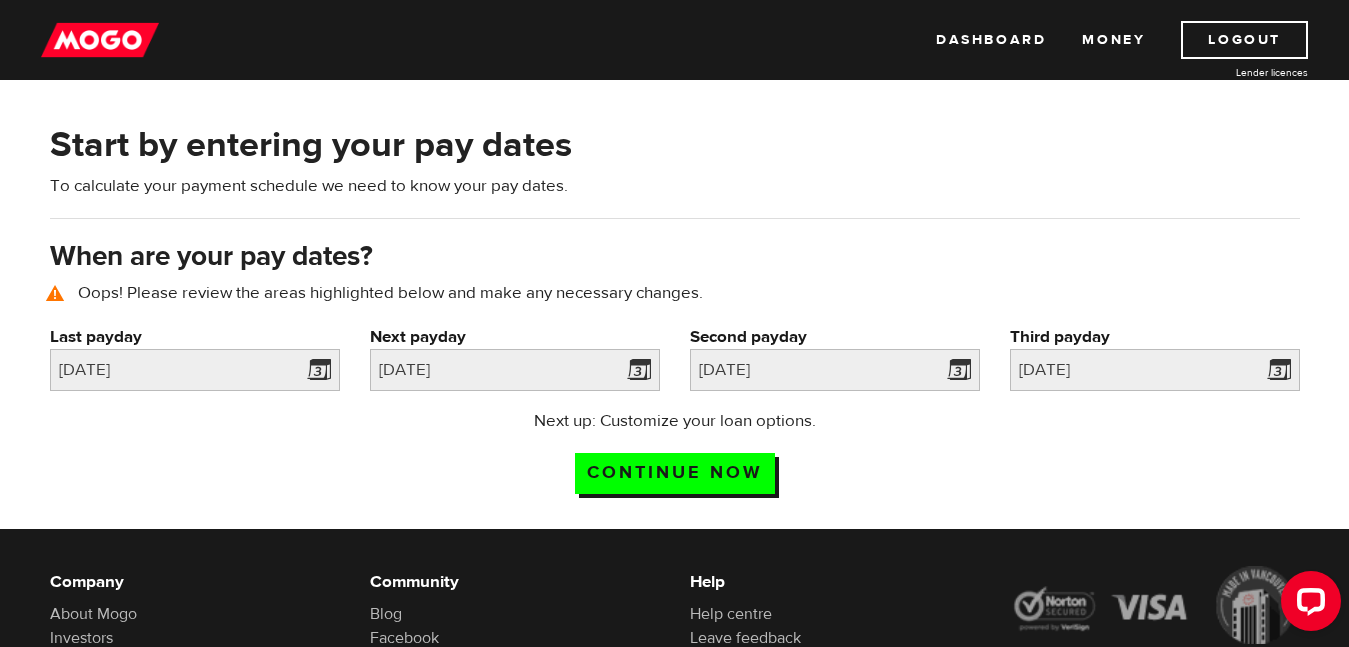 click on "Next up: Customize your loan options. Continue now" at bounding box center (674, 459) 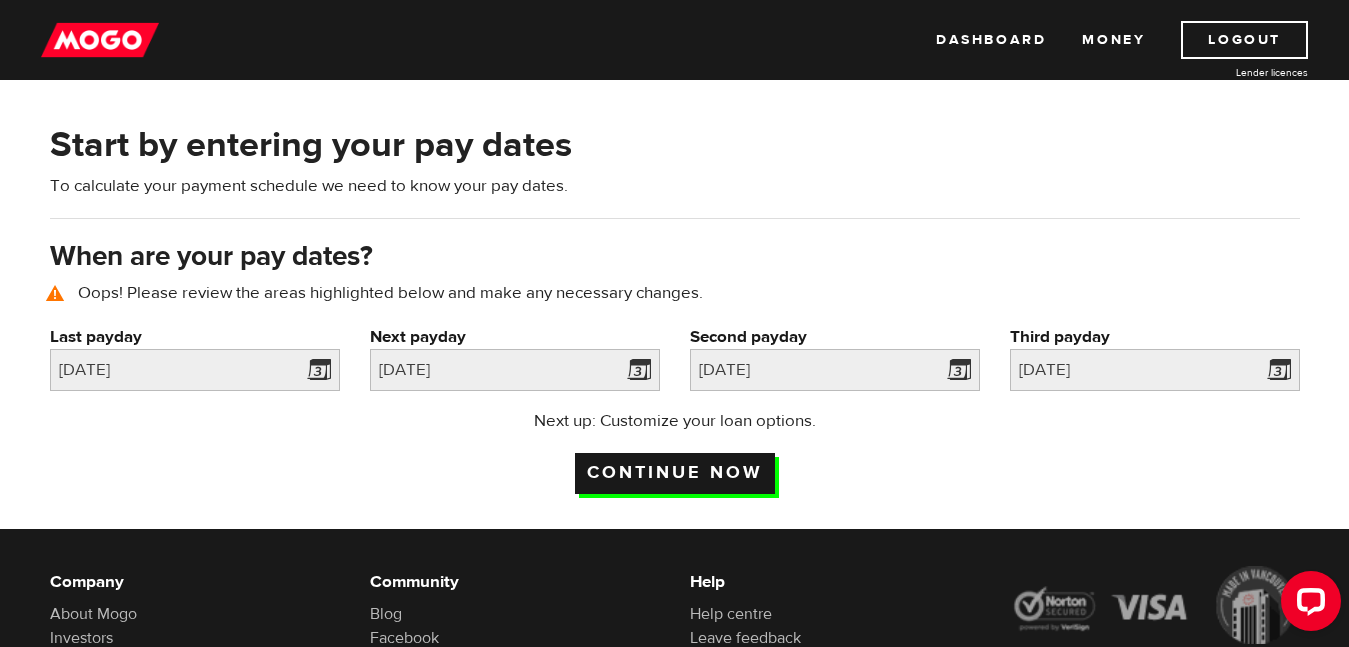 click on "Continue now" at bounding box center (675, 473) 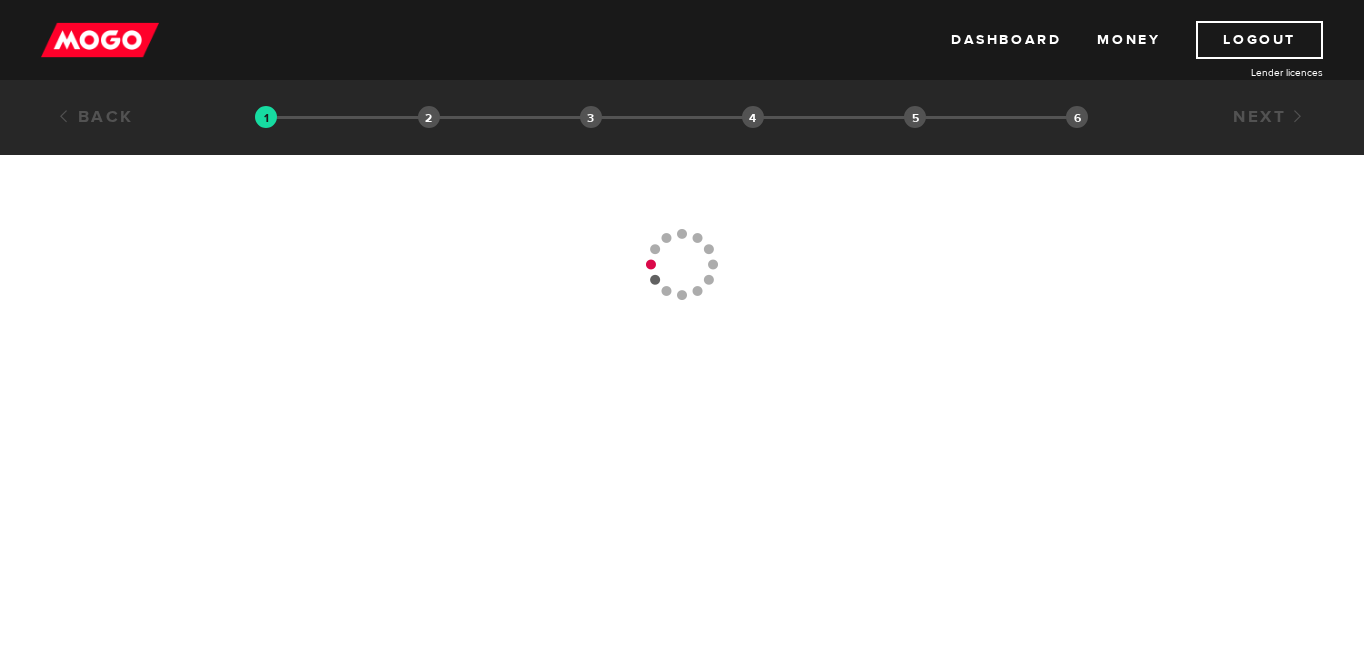 scroll, scrollTop: 0, scrollLeft: 0, axis: both 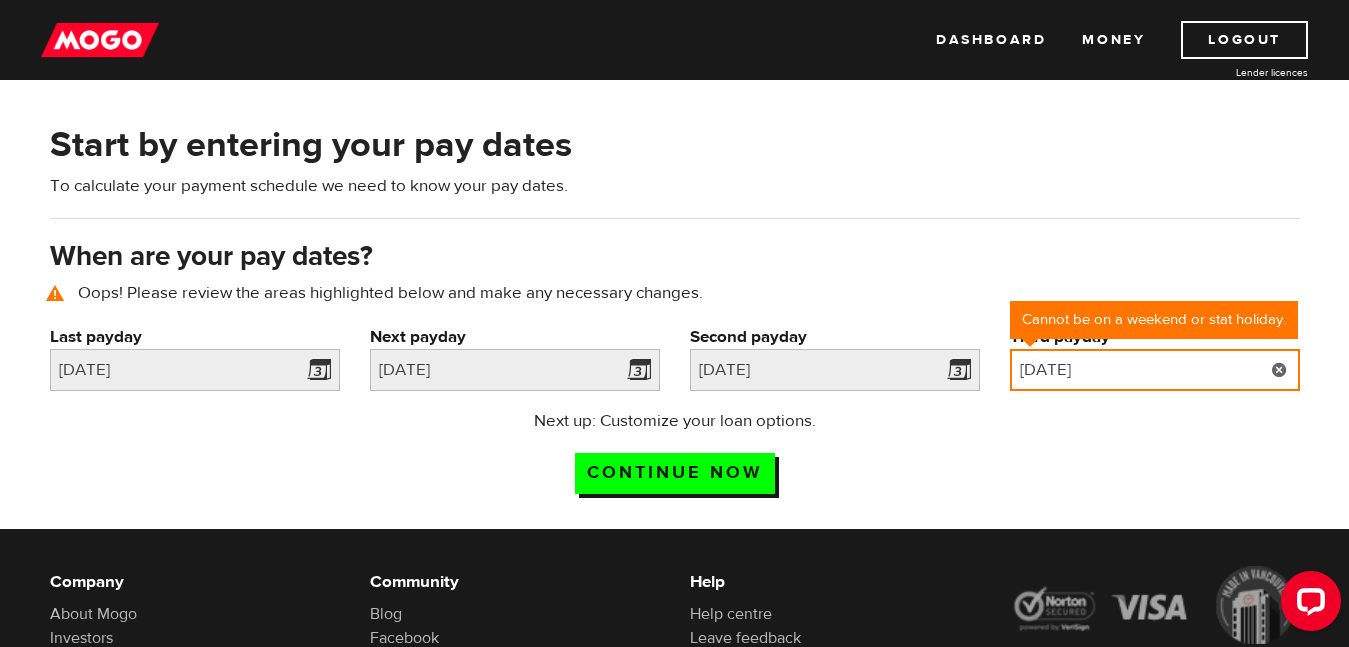 click on "[DATE]" at bounding box center [1155, 370] 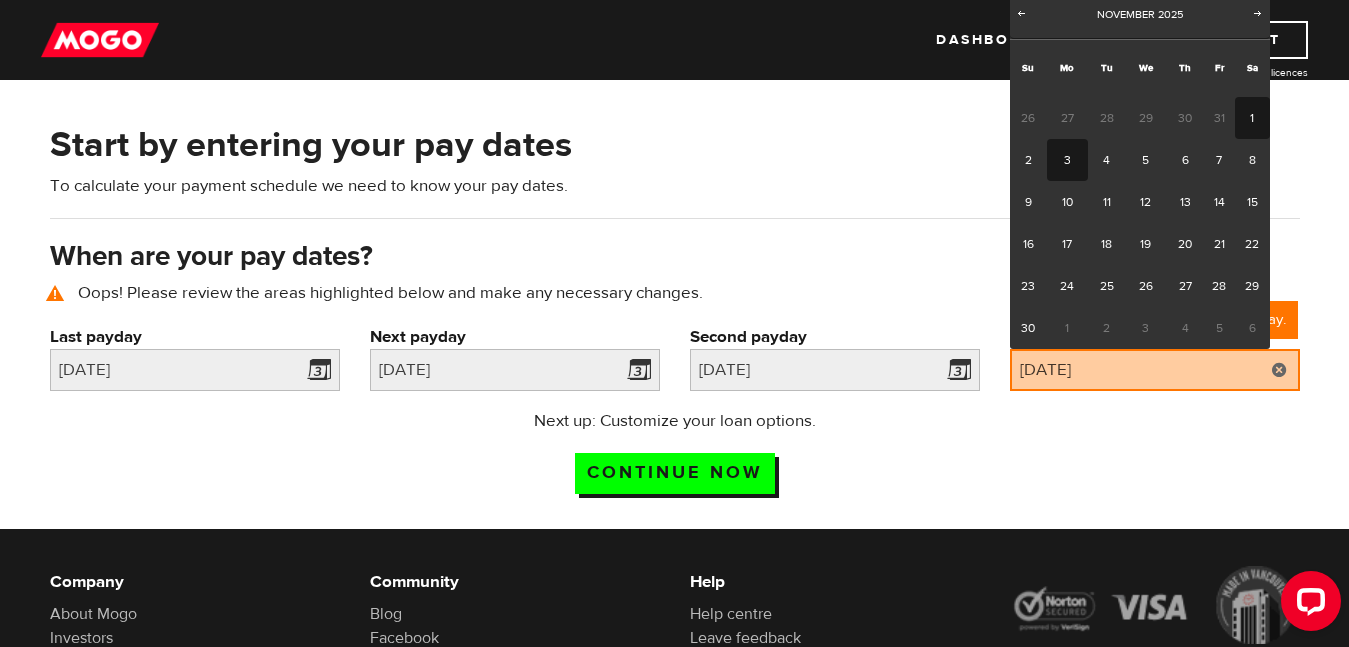 click on "3" at bounding box center (1067, 160) 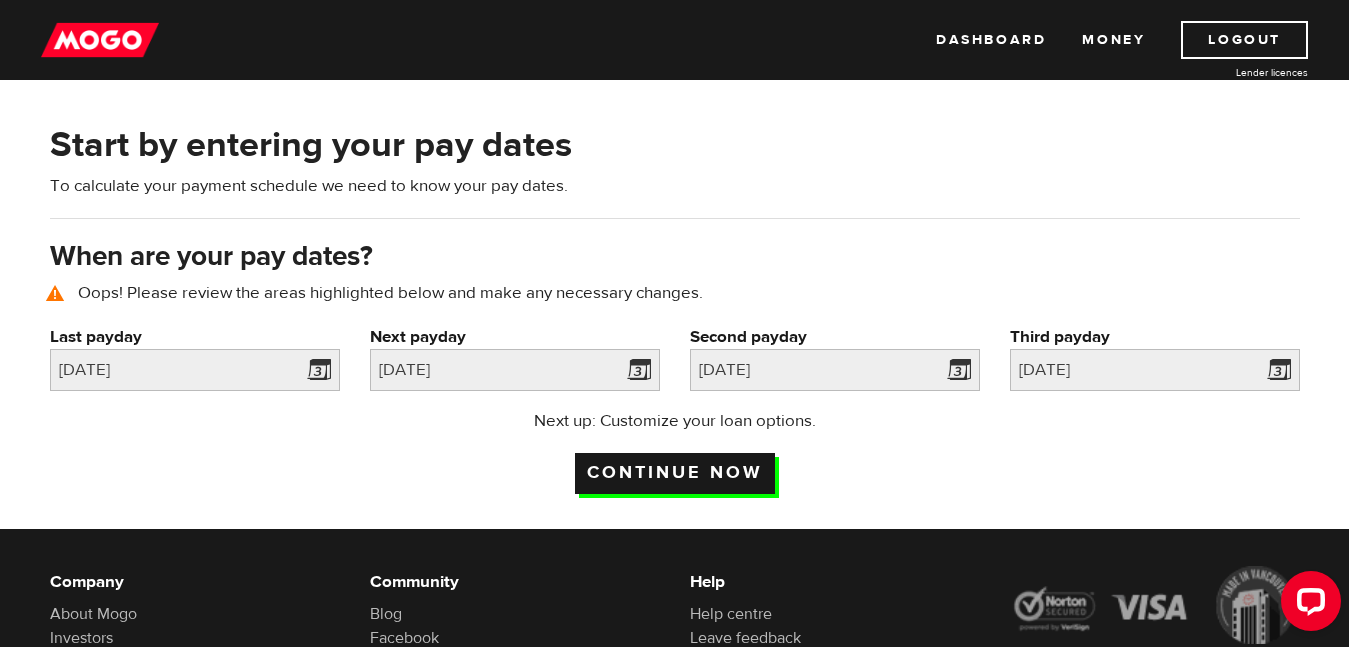 click on "Continue now" at bounding box center [675, 473] 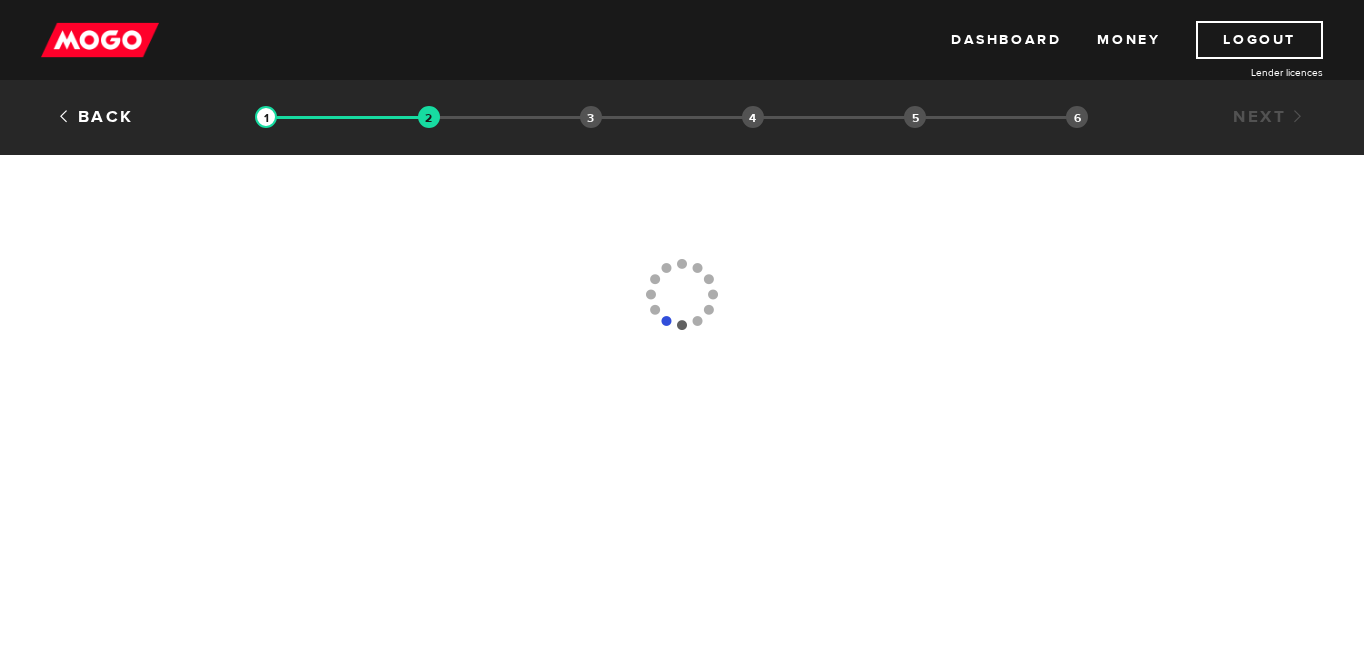 scroll, scrollTop: 0, scrollLeft: 0, axis: both 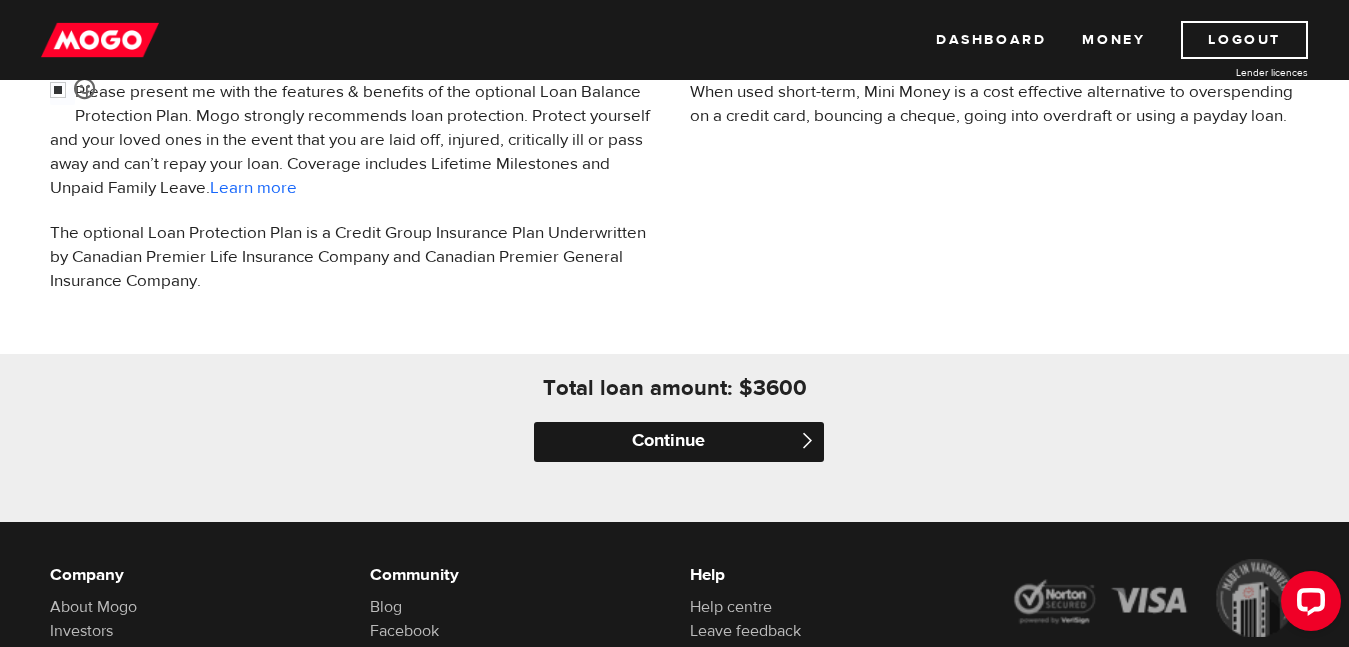 click on "Continue" at bounding box center [679, 442] 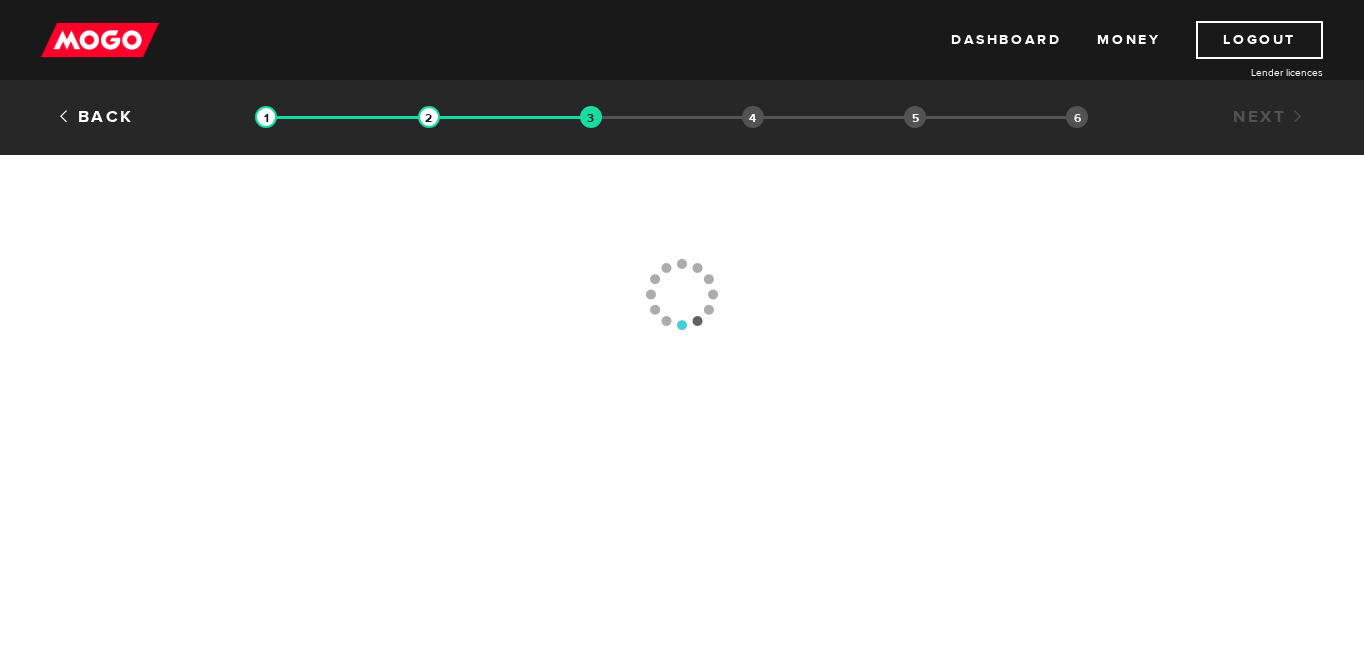 scroll, scrollTop: 0, scrollLeft: 0, axis: both 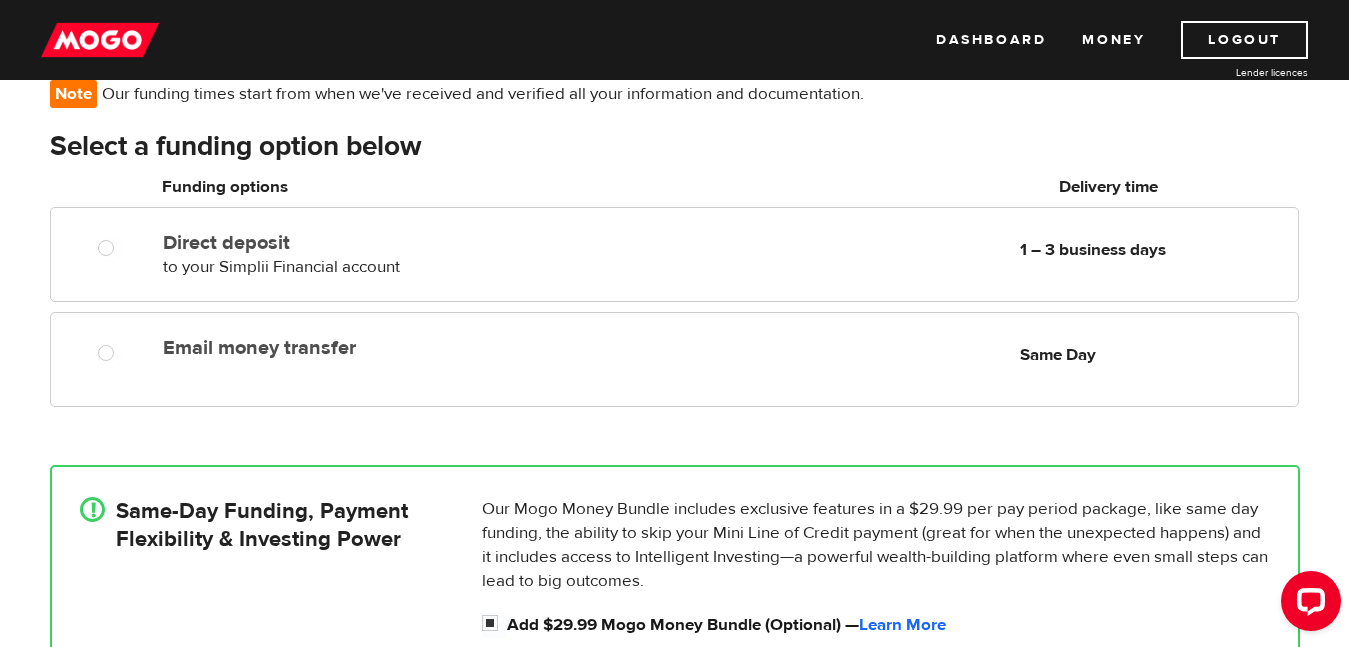 drag, startPoint x: 641, startPoint y: 432, endPoint x: 640, endPoint y: 479, distance: 47.010635 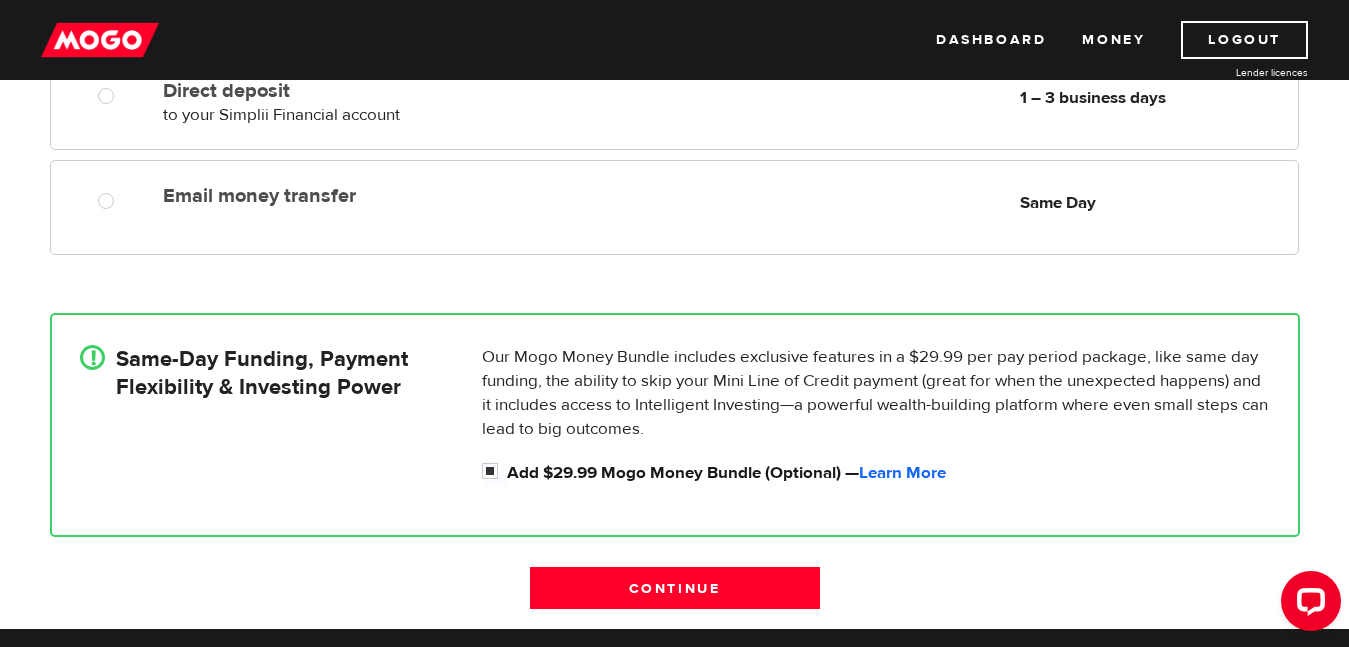 scroll, scrollTop: 131, scrollLeft: 0, axis: vertical 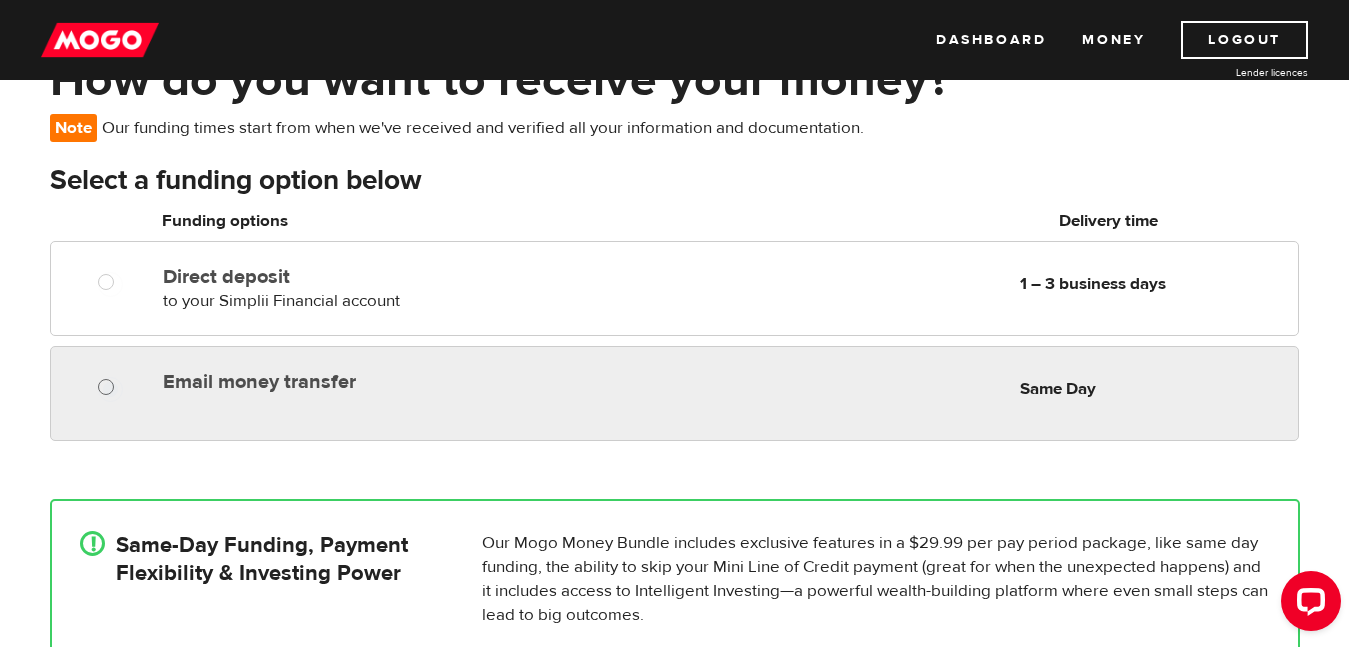 radio on "true" 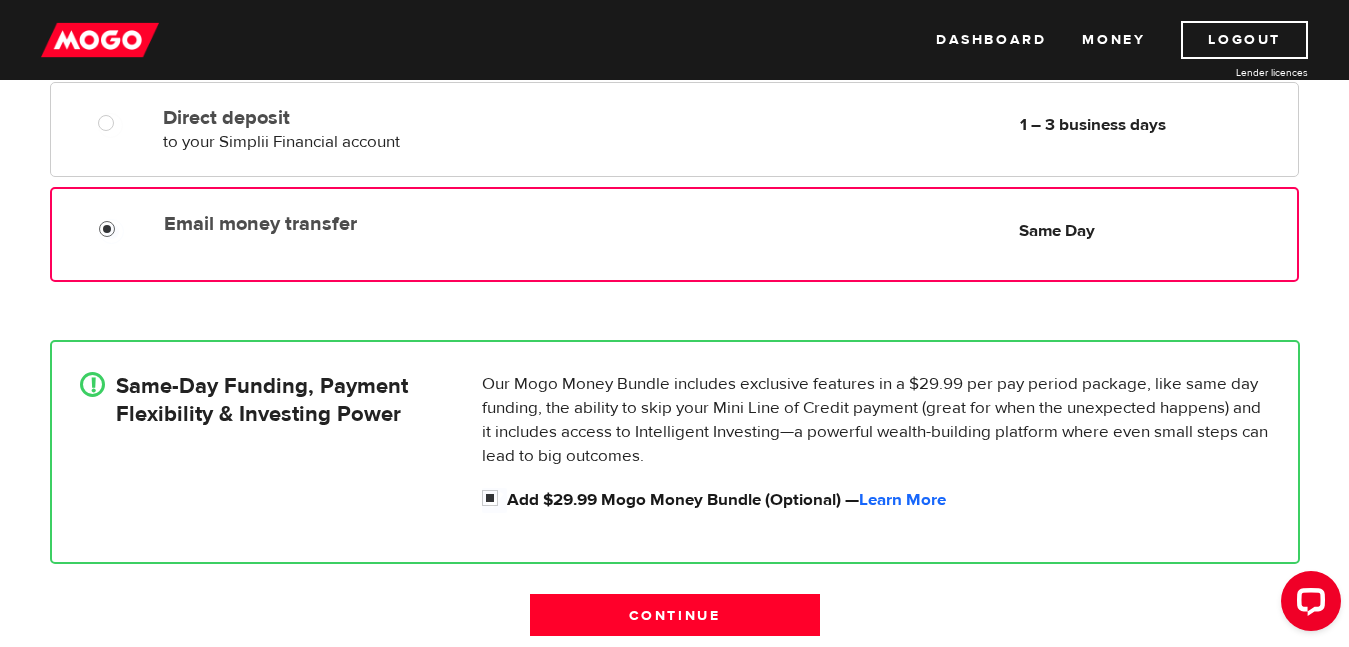 scroll, scrollTop: 360, scrollLeft: 0, axis: vertical 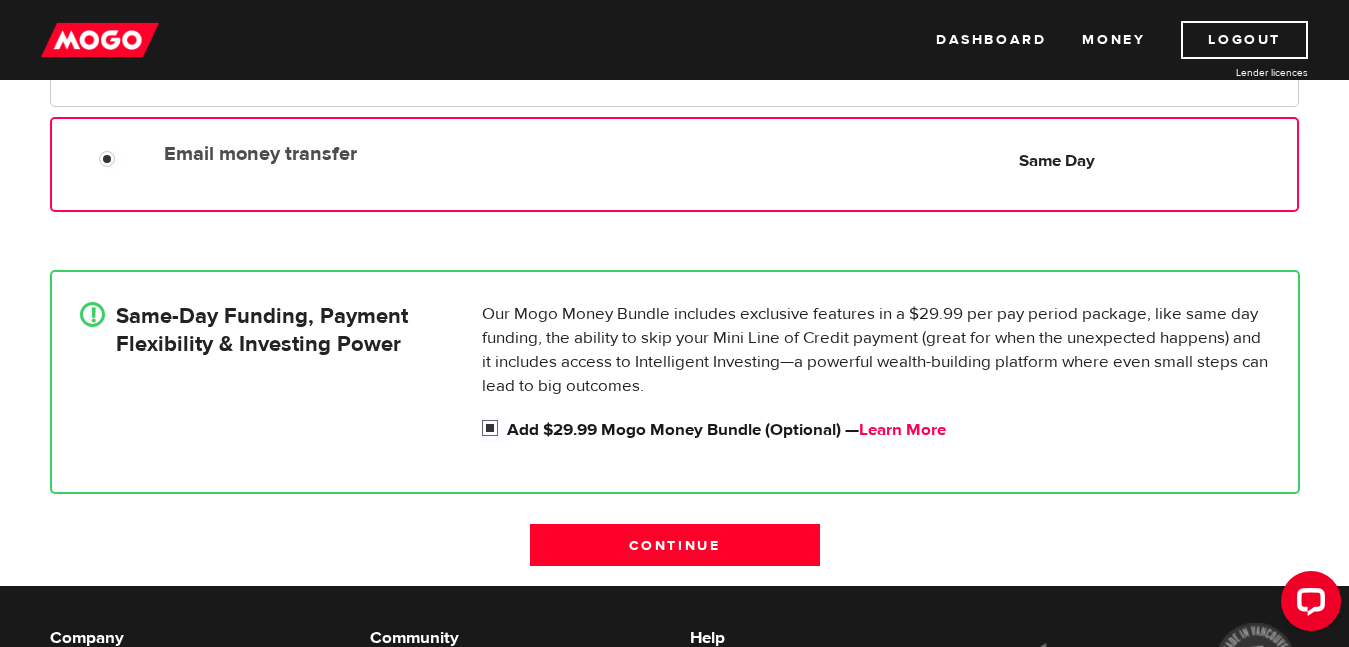 click on "Learn More" at bounding box center (902, 430) 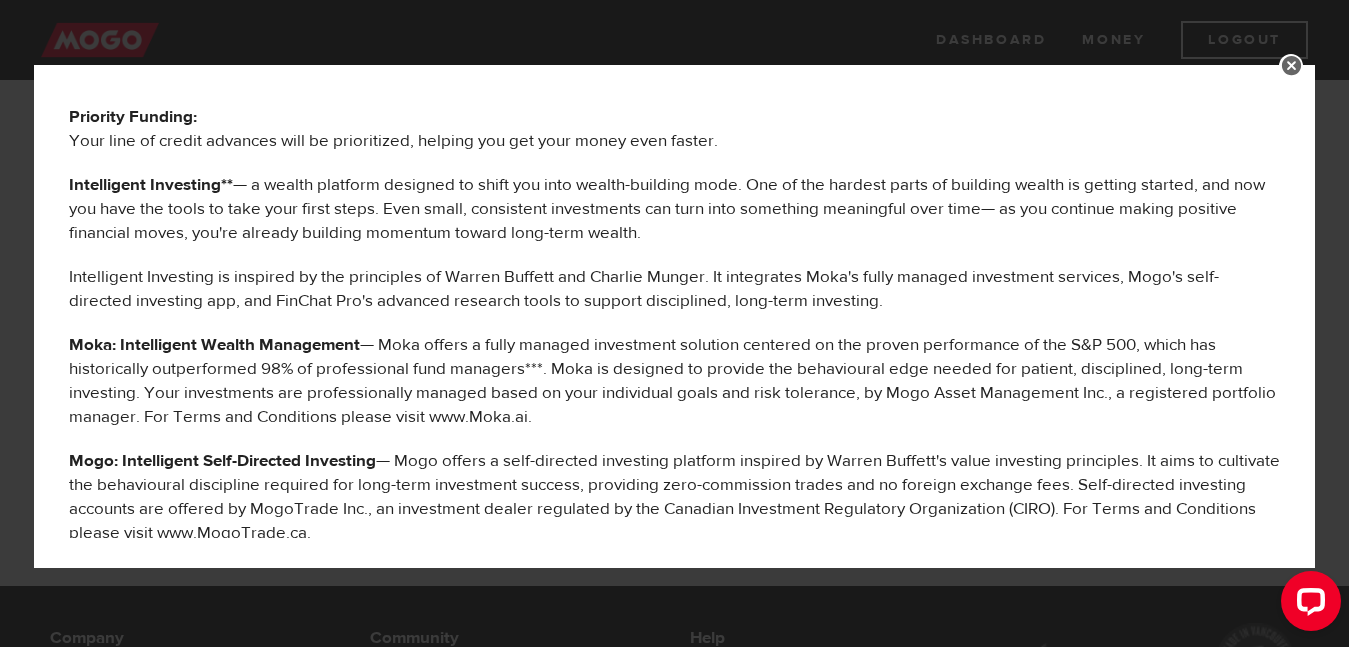 scroll, scrollTop: 459, scrollLeft: 0, axis: vertical 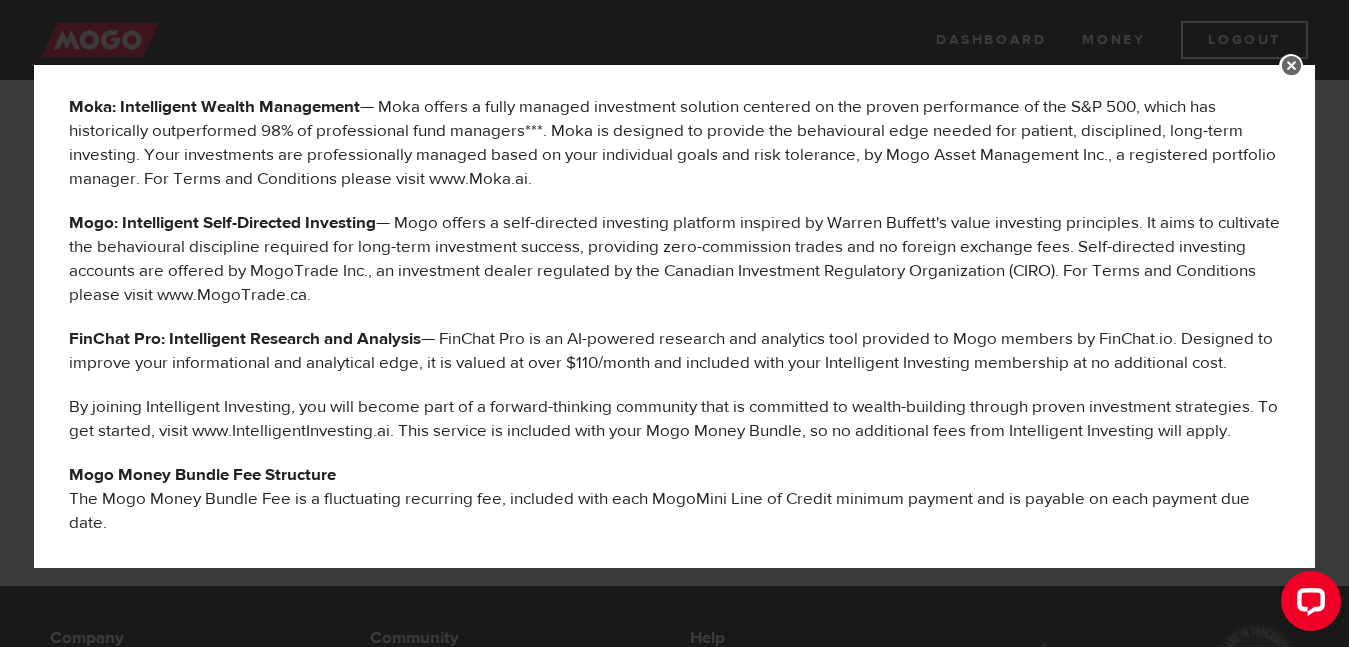 click at bounding box center (1291, 66) 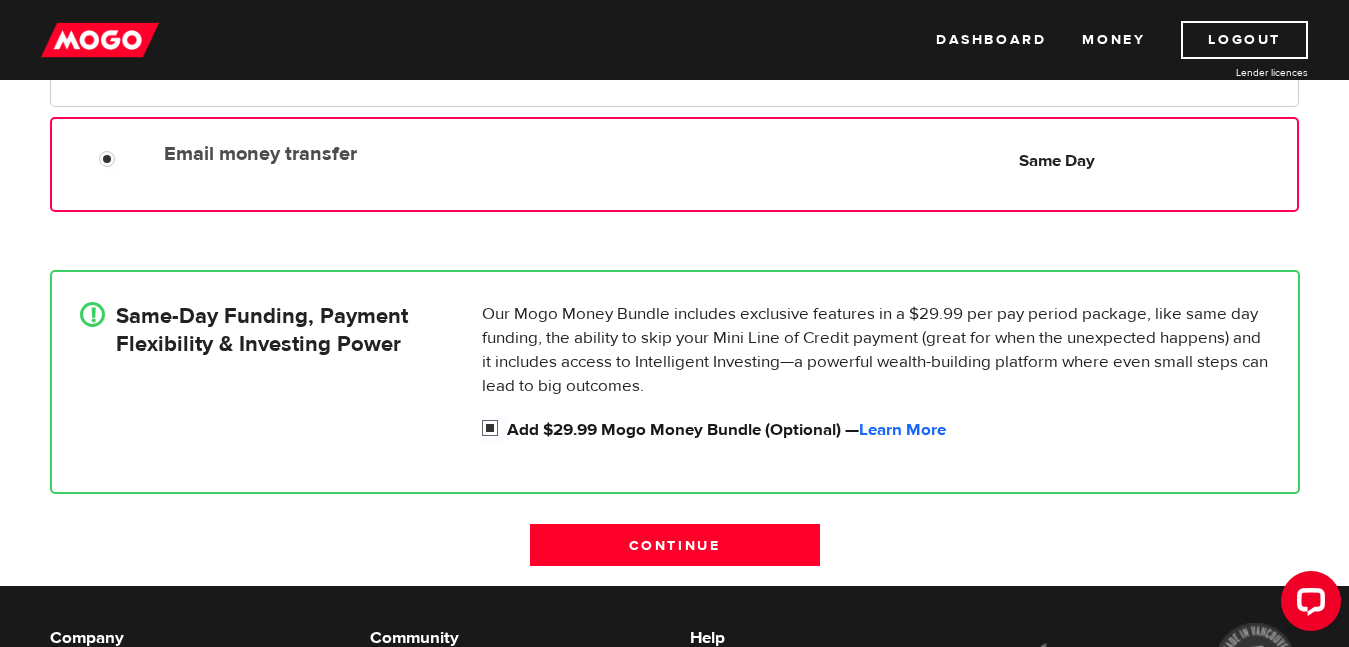click on "Add $29.99 Mogo Money Bundle (Optional) —  Learn More" at bounding box center (494, 430) 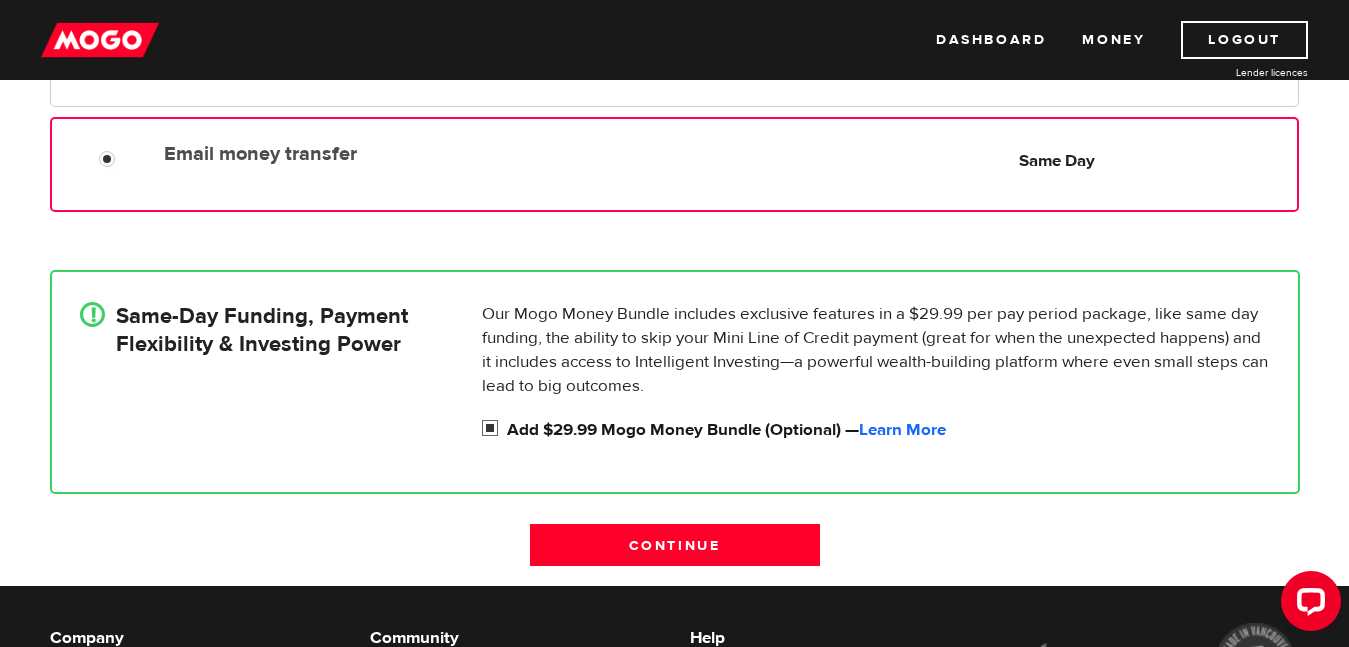 radio on "false" 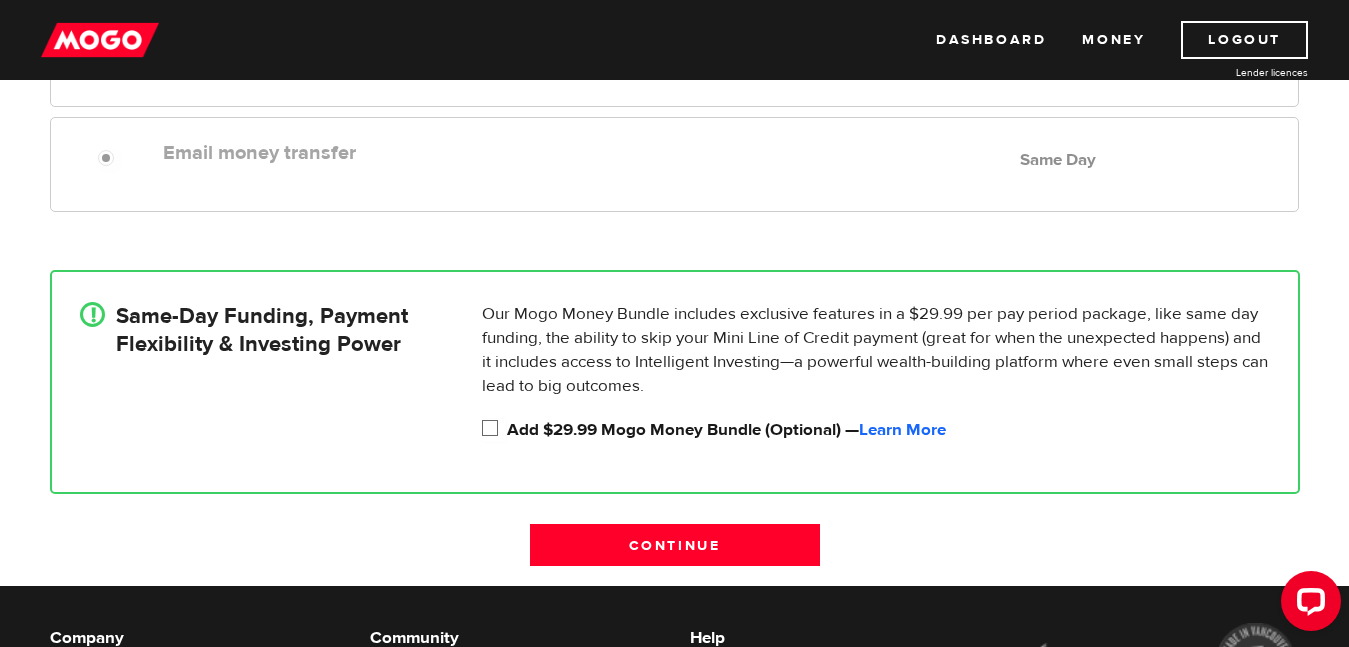 click on "Add $29.99 Mogo Money Bundle (Optional) —  Learn More" at bounding box center (494, 430) 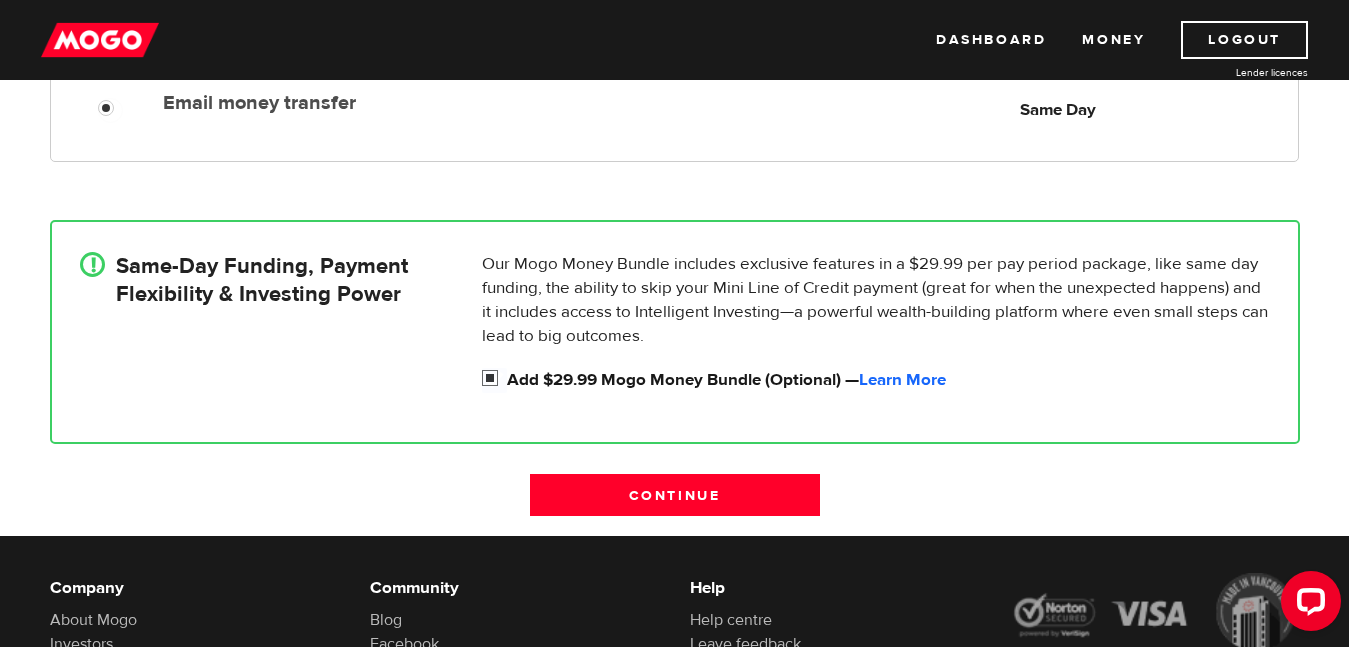 scroll, scrollTop: 427, scrollLeft: 0, axis: vertical 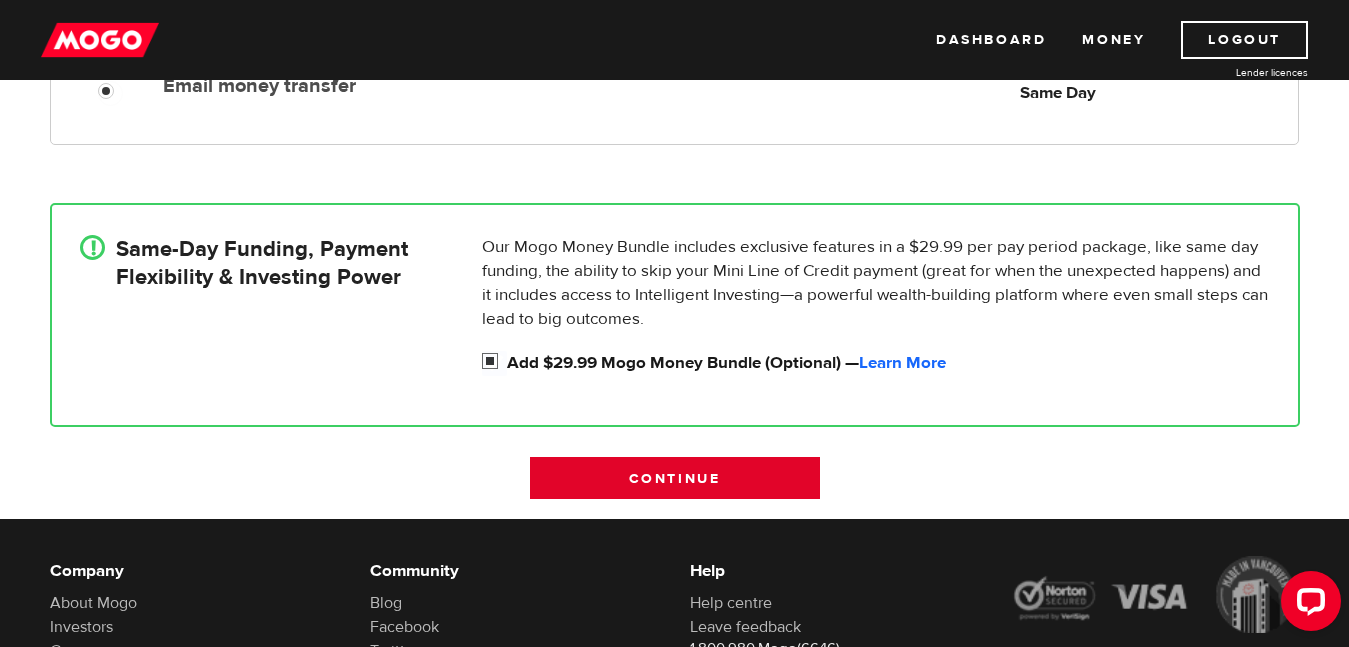 click on "Continue" at bounding box center (675, 478) 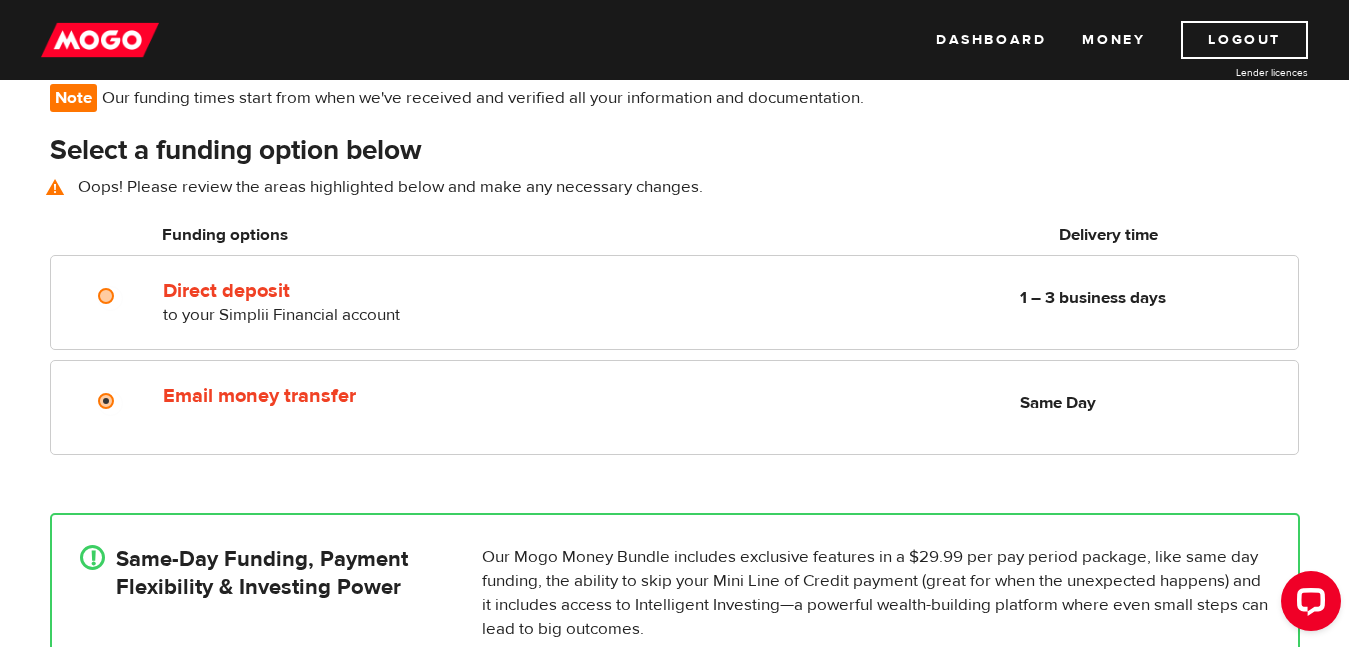 scroll, scrollTop: 145, scrollLeft: 0, axis: vertical 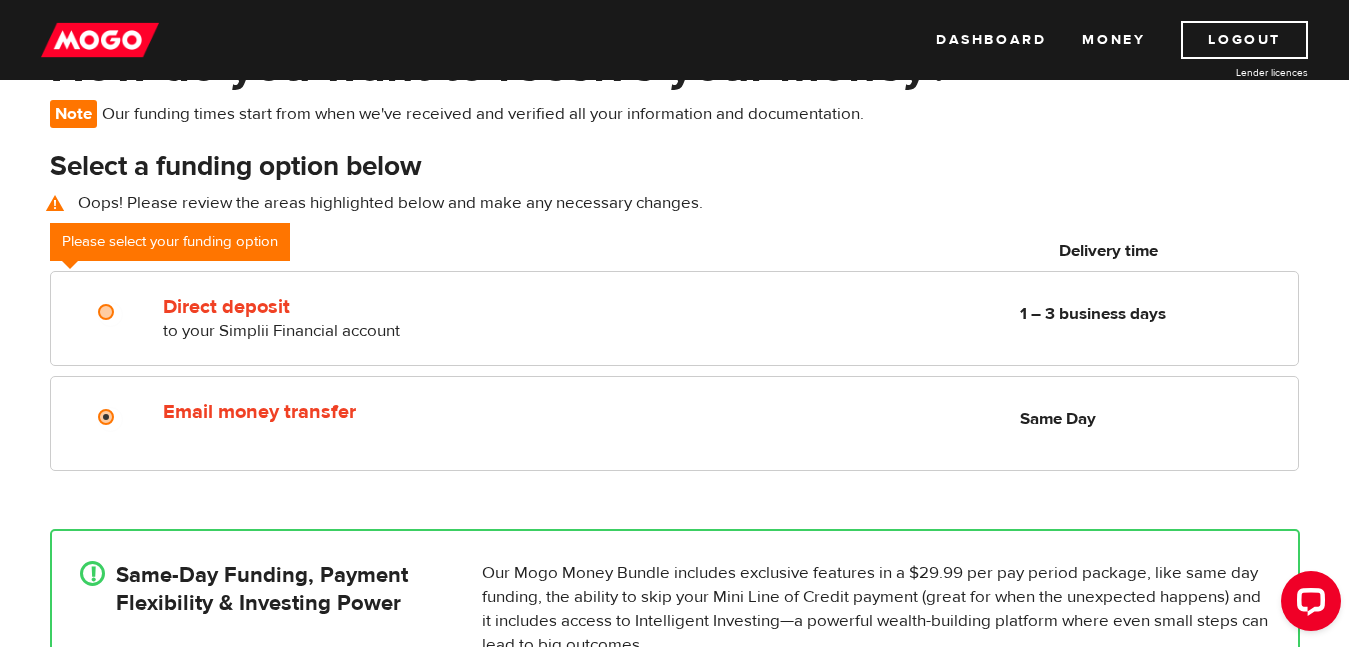 click on "Funding options" at bounding box center [392, 251] 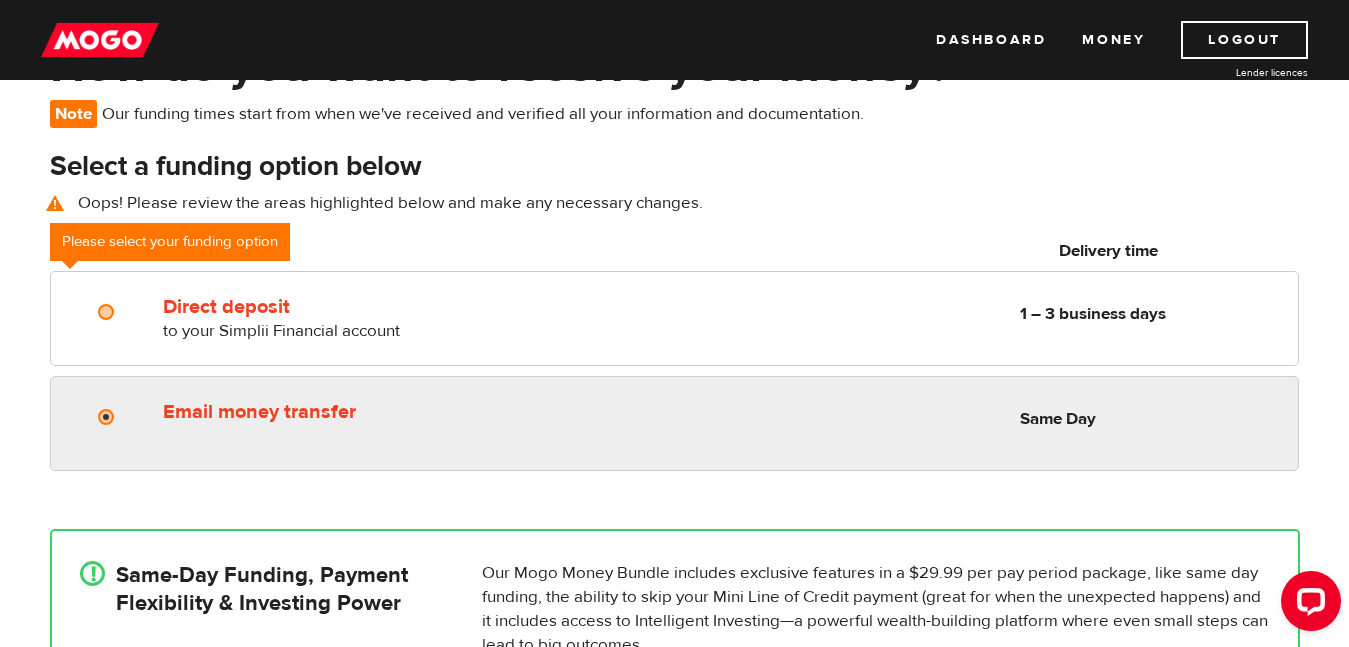radio on "true" 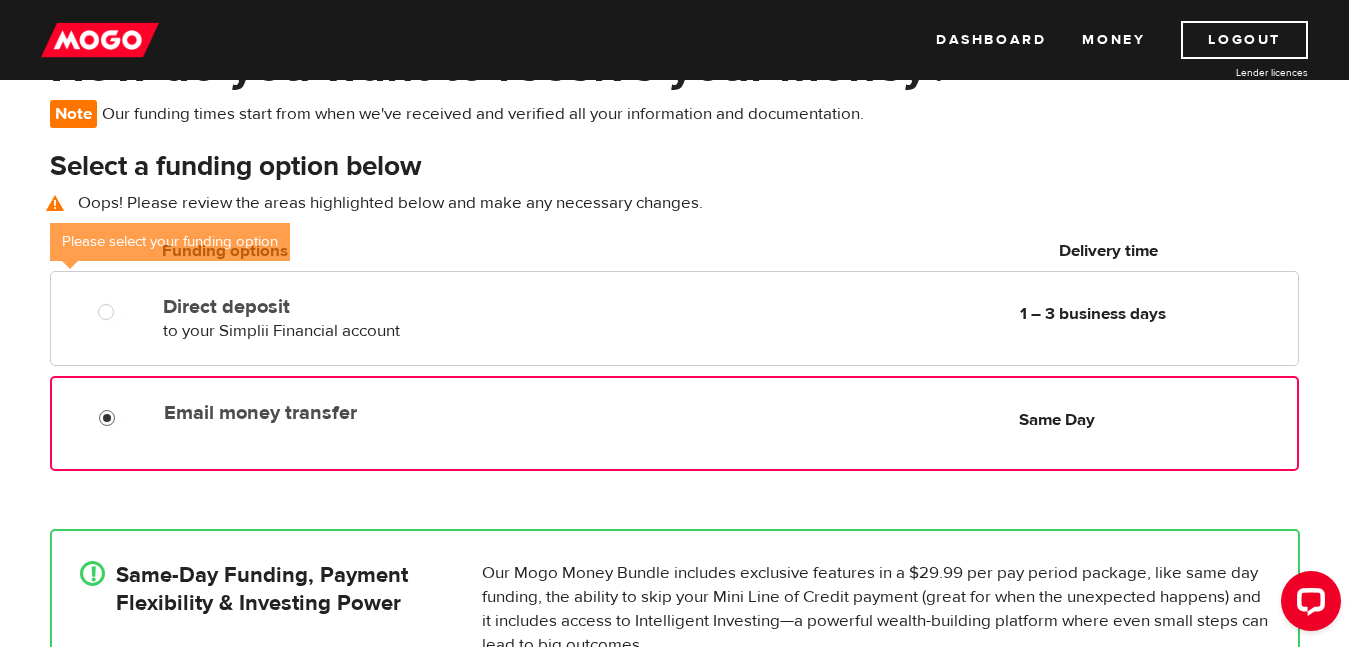 click on "Email money transfer" at bounding box center [111, 420] 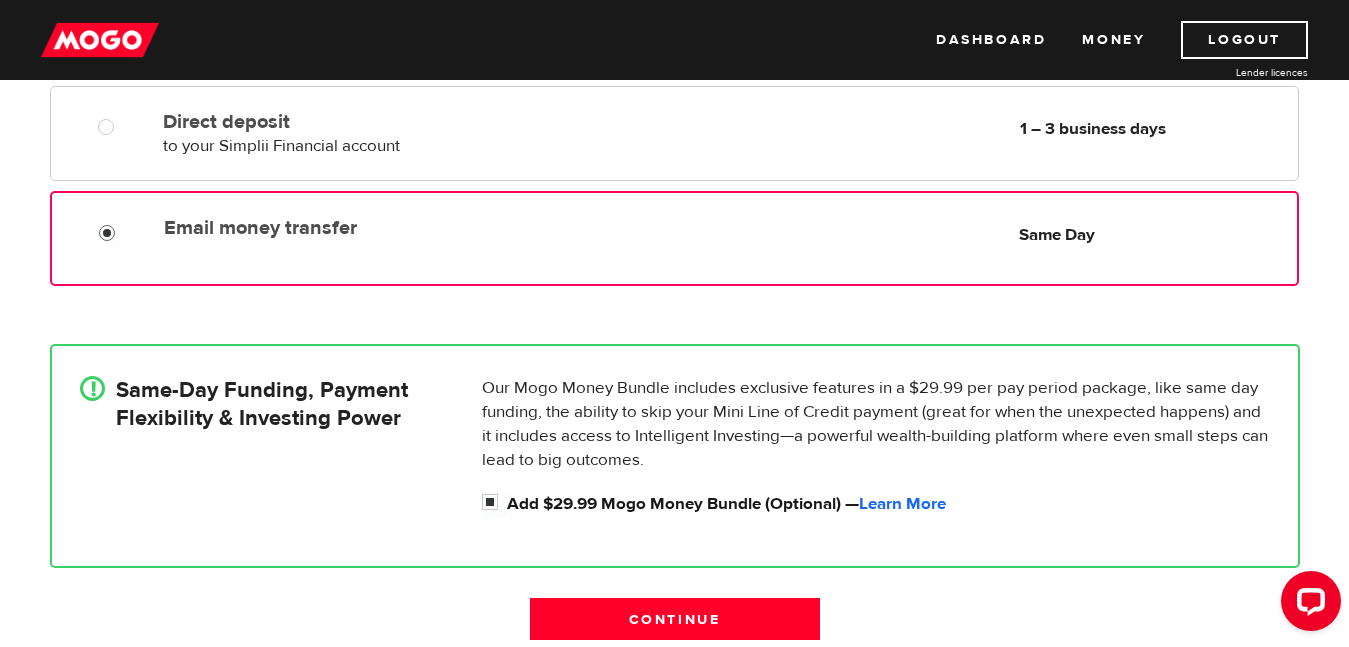 scroll, scrollTop: 337, scrollLeft: 0, axis: vertical 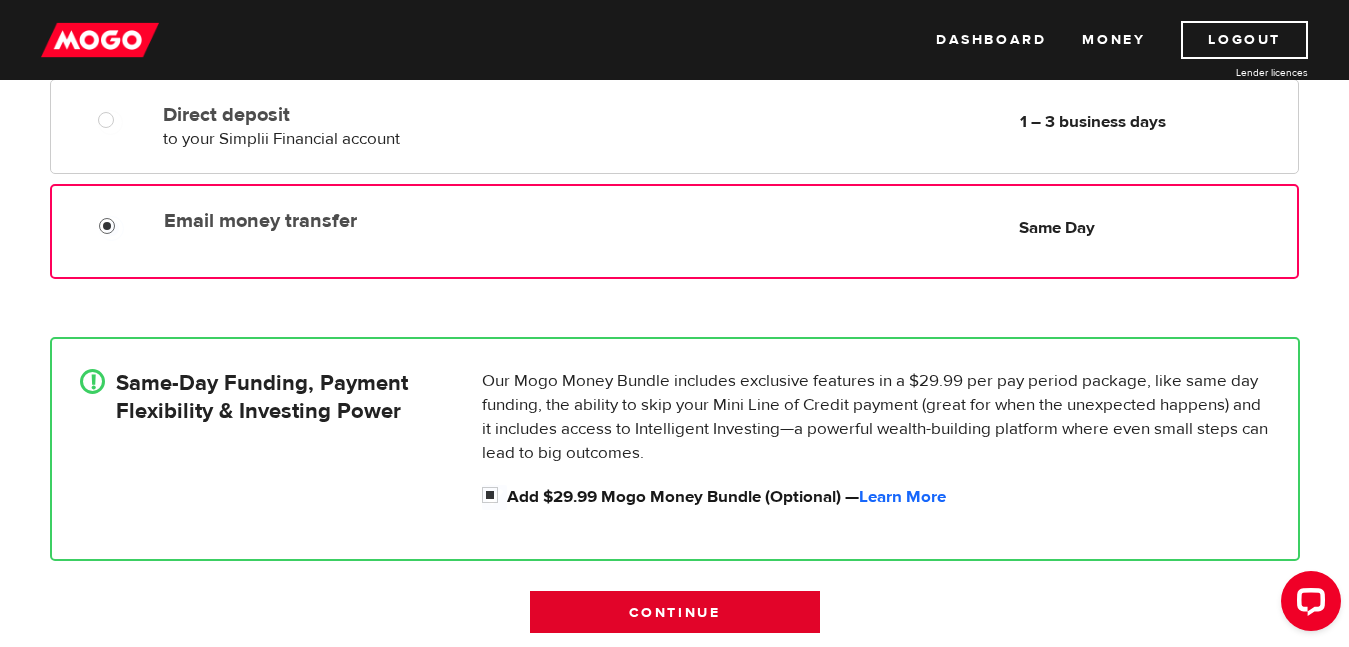 click on "Continue" at bounding box center [675, 612] 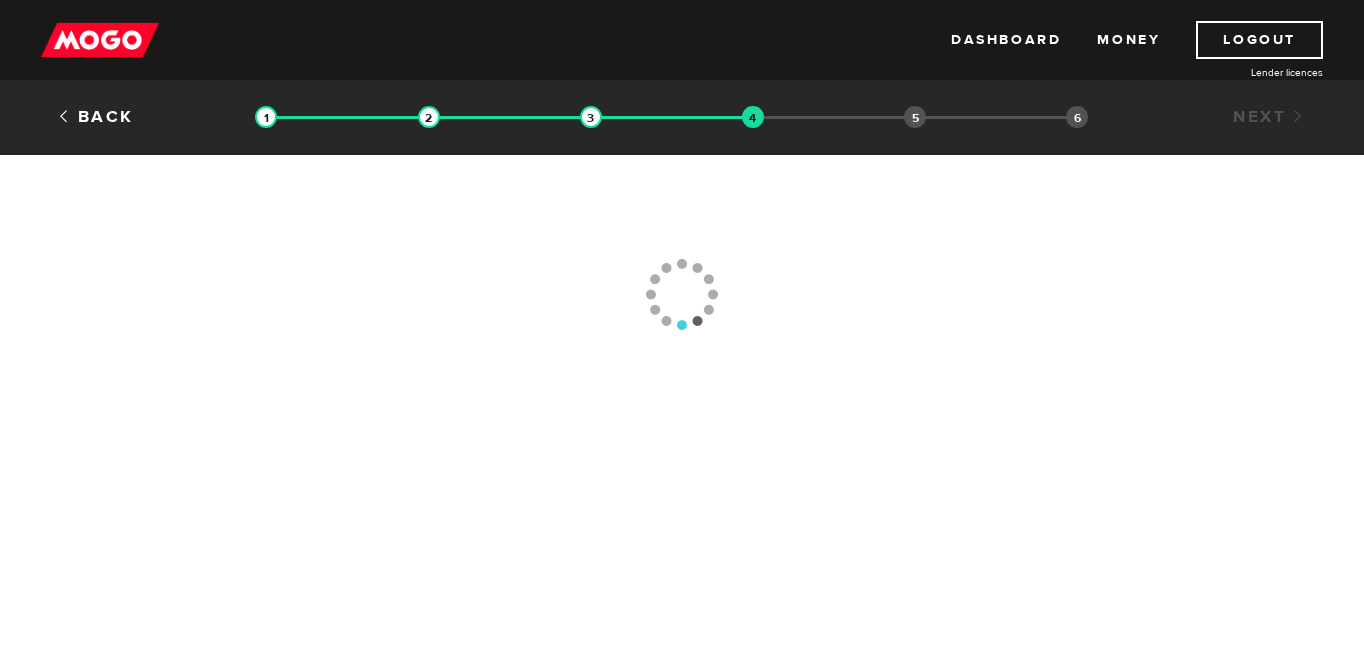 scroll, scrollTop: 0, scrollLeft: 0, axis: both 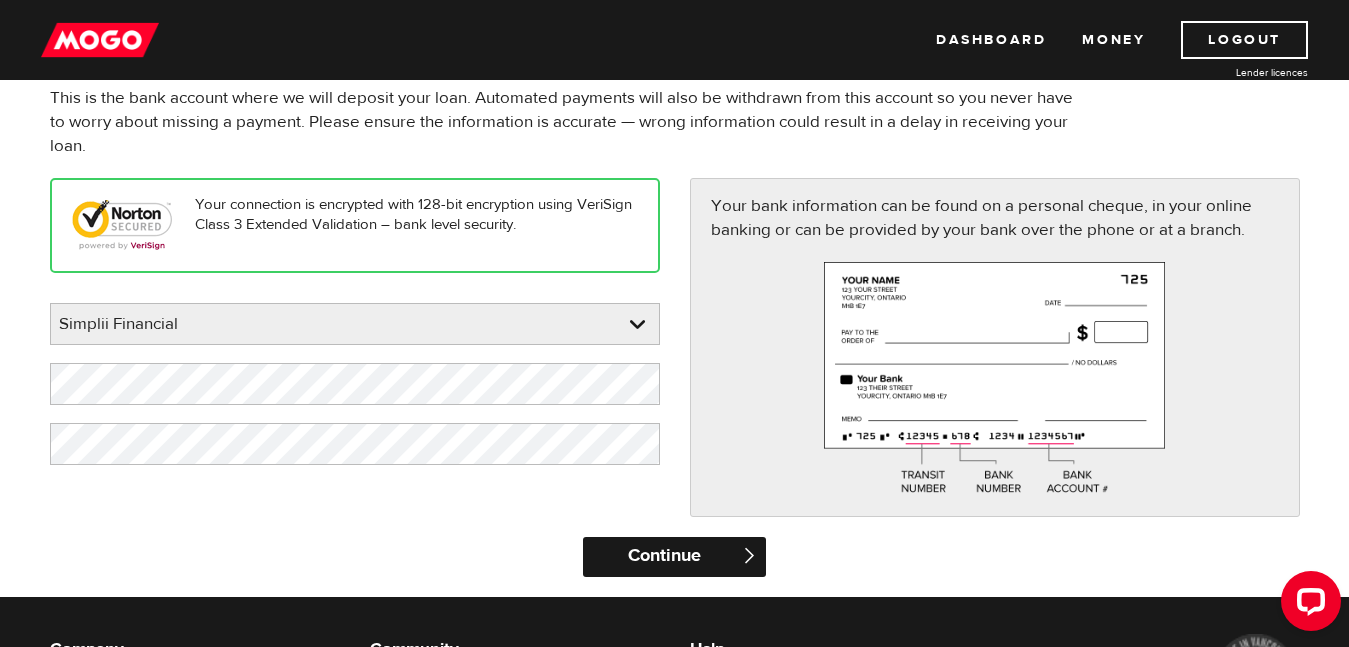 click on "Continue" at bounding box center (674, 557) 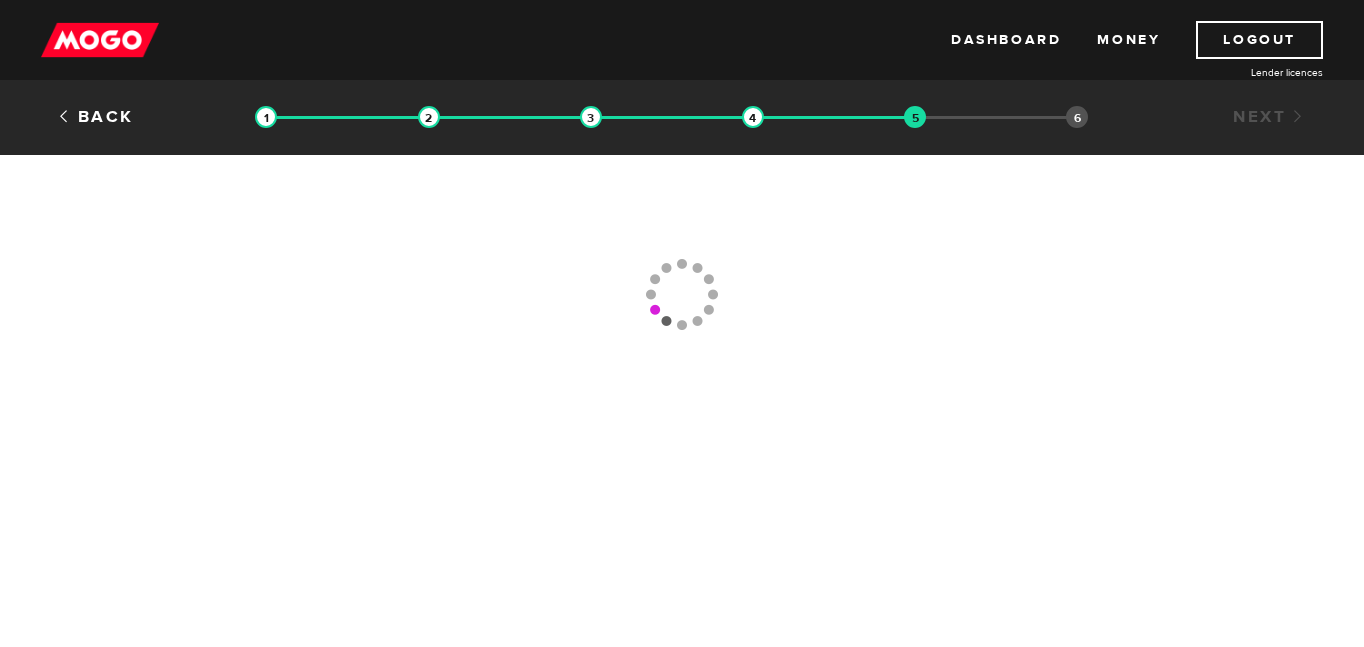 scroll, scrollTop: 0, scrollLeft: 0, axis: both 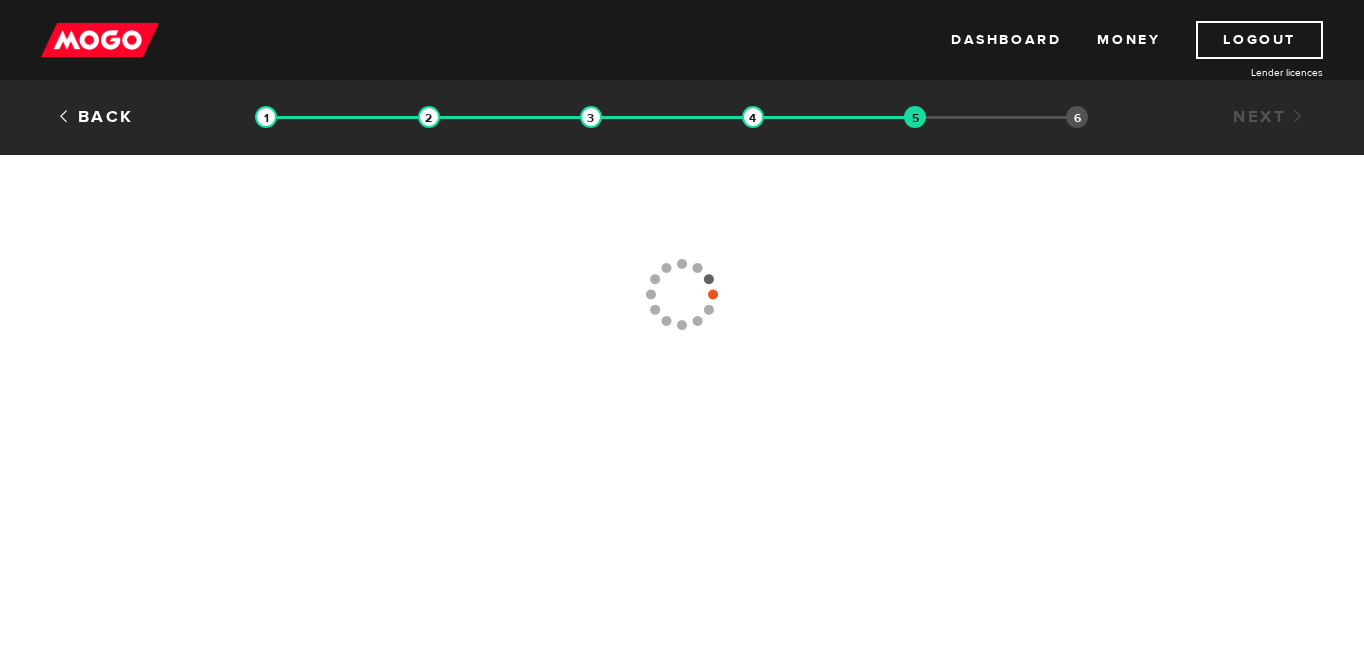 type on "[PHONE]" 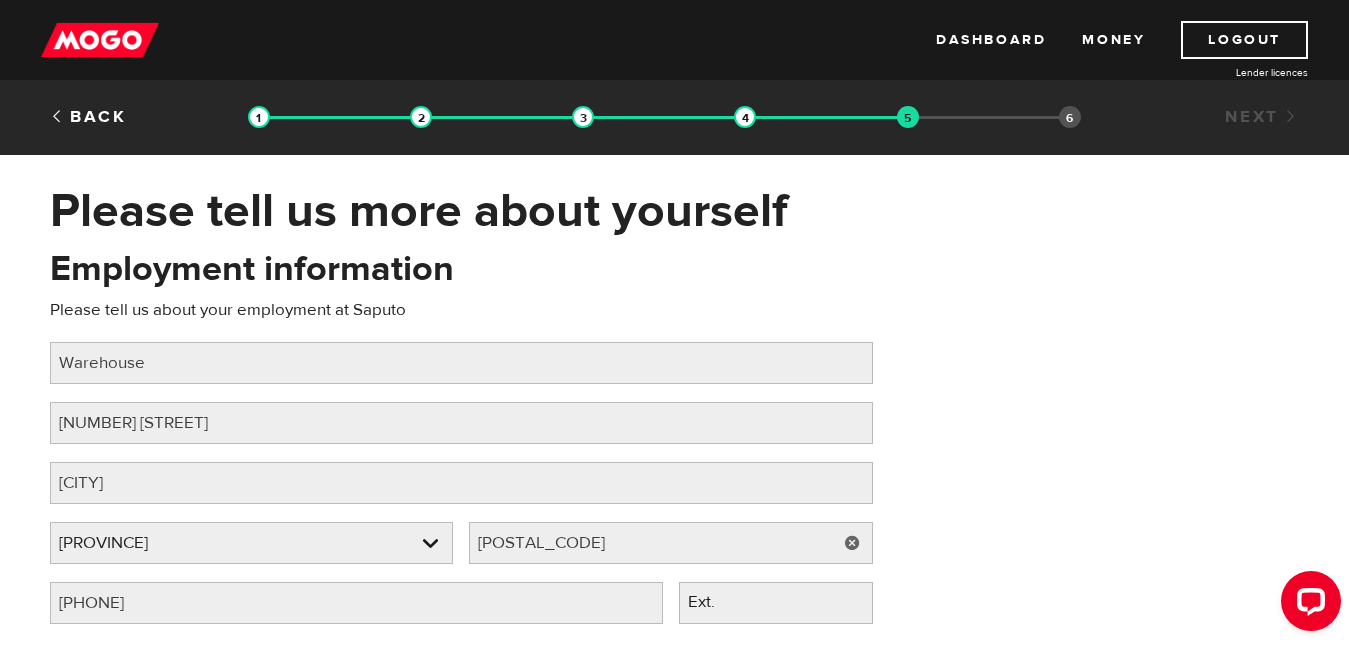 scroll, scrollTop: 0, scrollLeft: 0, axis: both 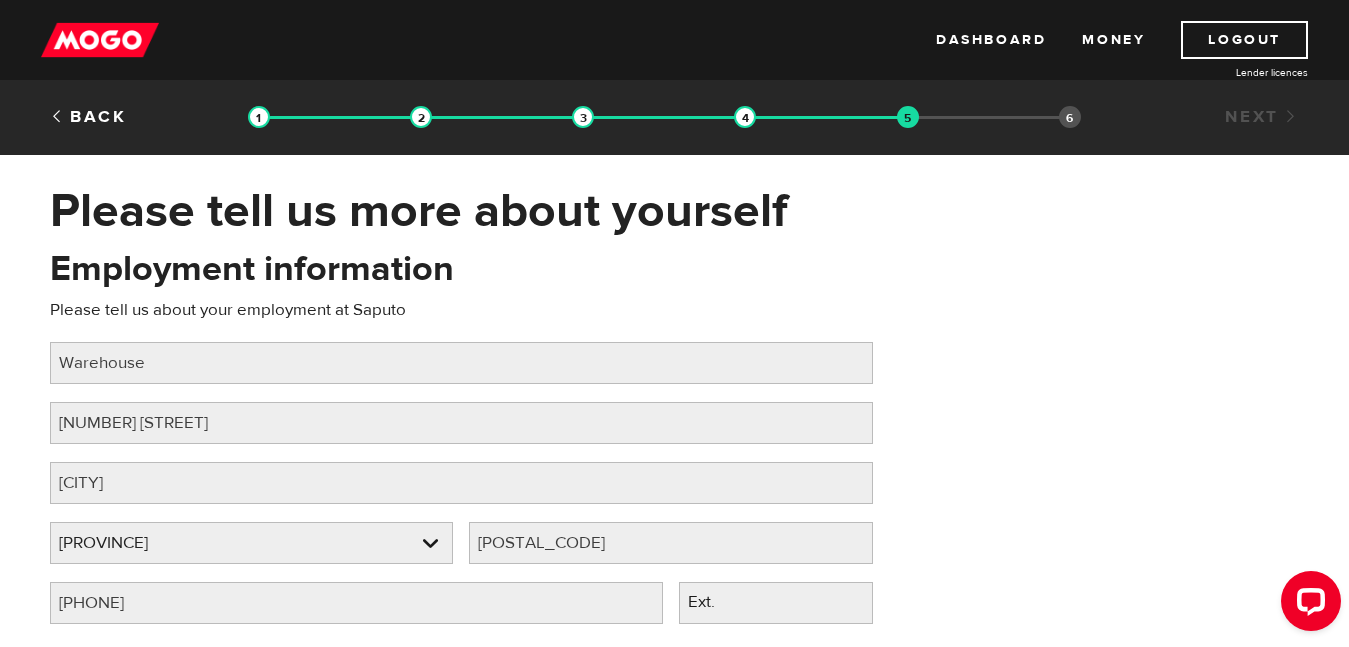 click on "Employment information Please tell us about your employment at Saputo Job title Please fill in your job title Warehouse Employer street address Please fill in your employer's street address [NUMBER] [STREET] Employer city Please fill in your employer's city [CITY] Employer province Please select your employer's province [PROVINCE] Employer province Alberta
British Columbia
Ontario
Manitoba
New Brunswick
Newfoundland and Labrador
Nova Scotia
Northwest Territories
Nunavut
Prince Edward Island
Quebec
Saskatchewan
Yukon Employer province Alberta British Columbia Ontario Manitoba New Brunswick Newfoundland and Labrador Nova Scotia Northwest Territories Nunavut Prince Edward Island Quebec Saskatchewan Yukon Employer postal code Please fill in your employer's postal code [POSTAL_CODE] Employer phone number Please fill in your employer's phone number [PHONE] Ext." at bounding box center [675, 443] 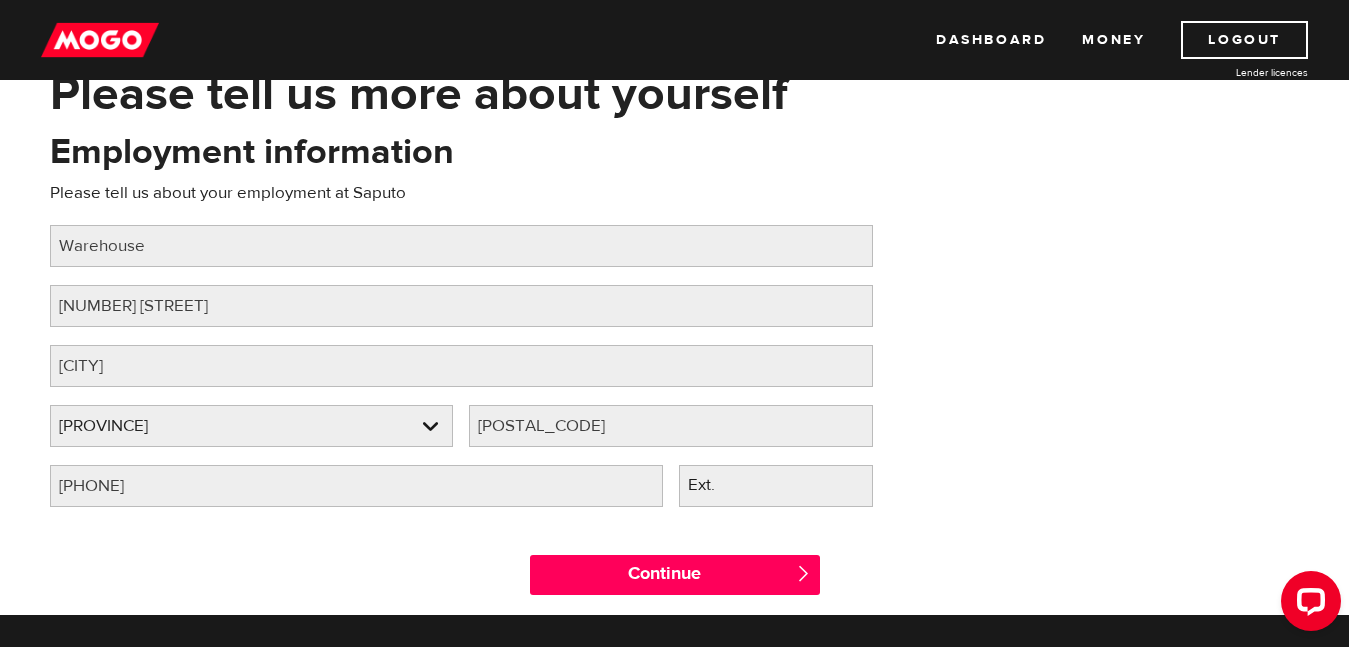 scroll, scrollTop: 120, scrollLeft: 0, axis: vertical 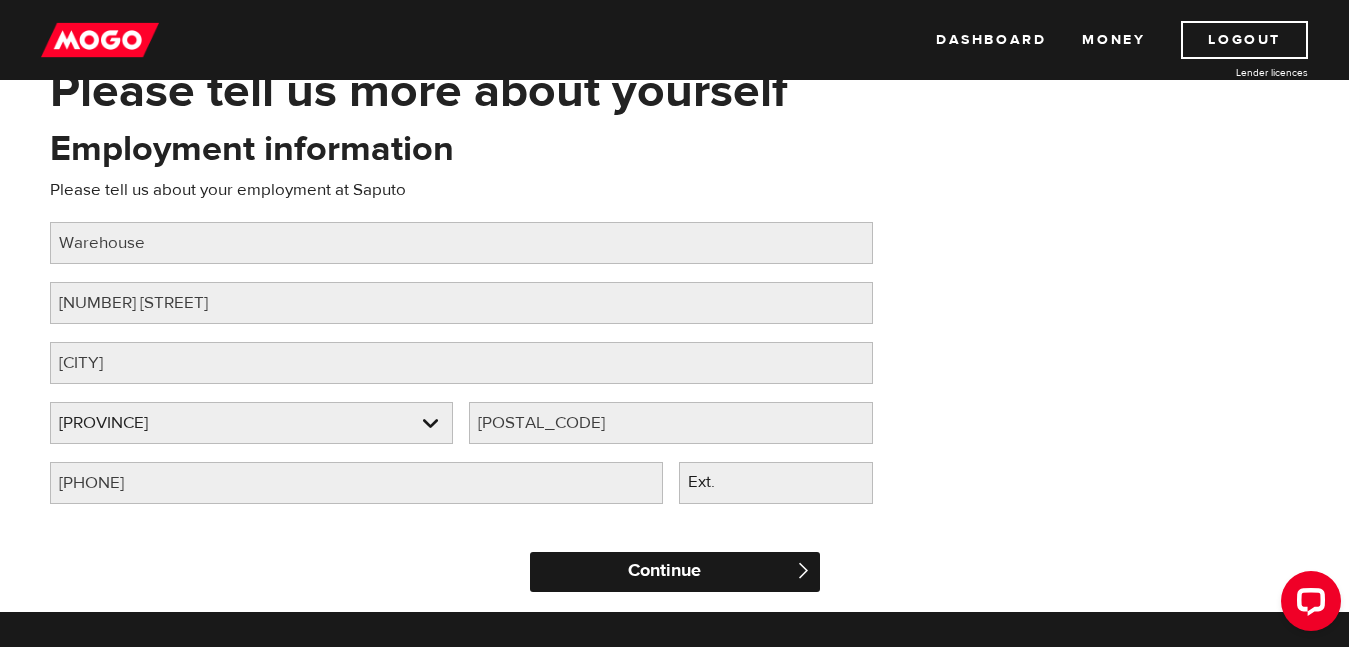 click on "Continue" at bounding box center (675, 572) 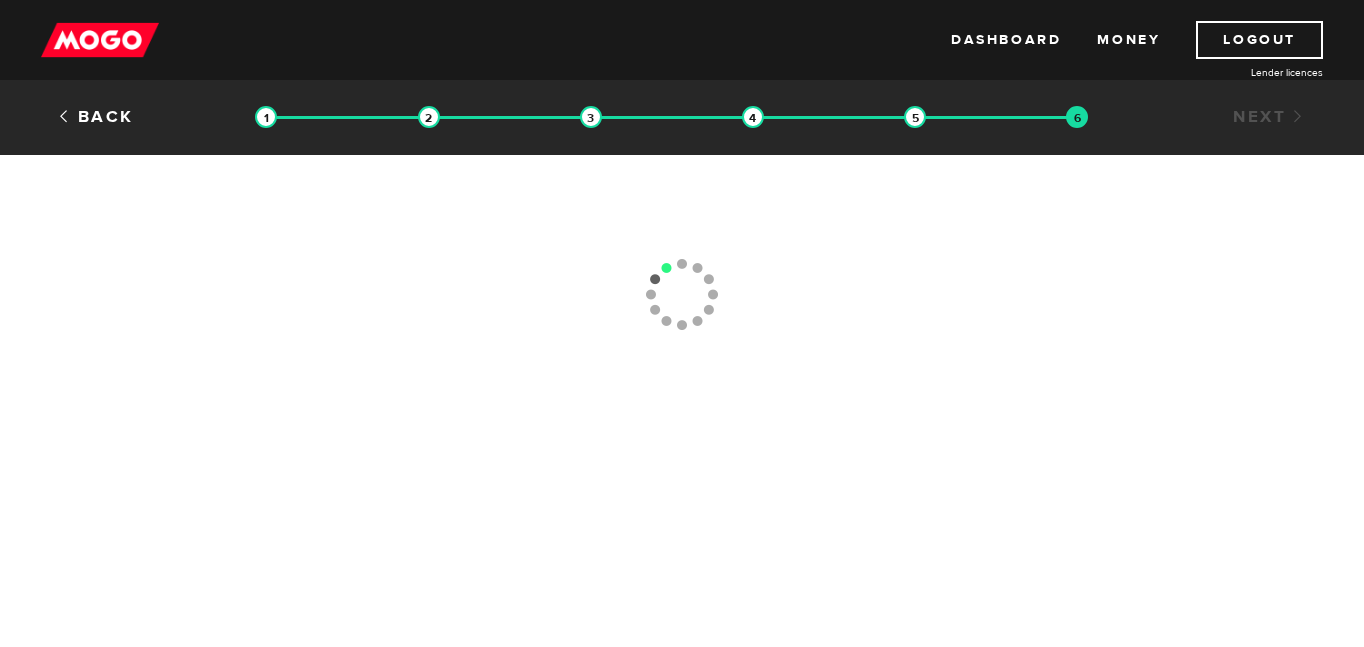 scroll, scrollTop: 0, scrollLeft: 0, axis: both 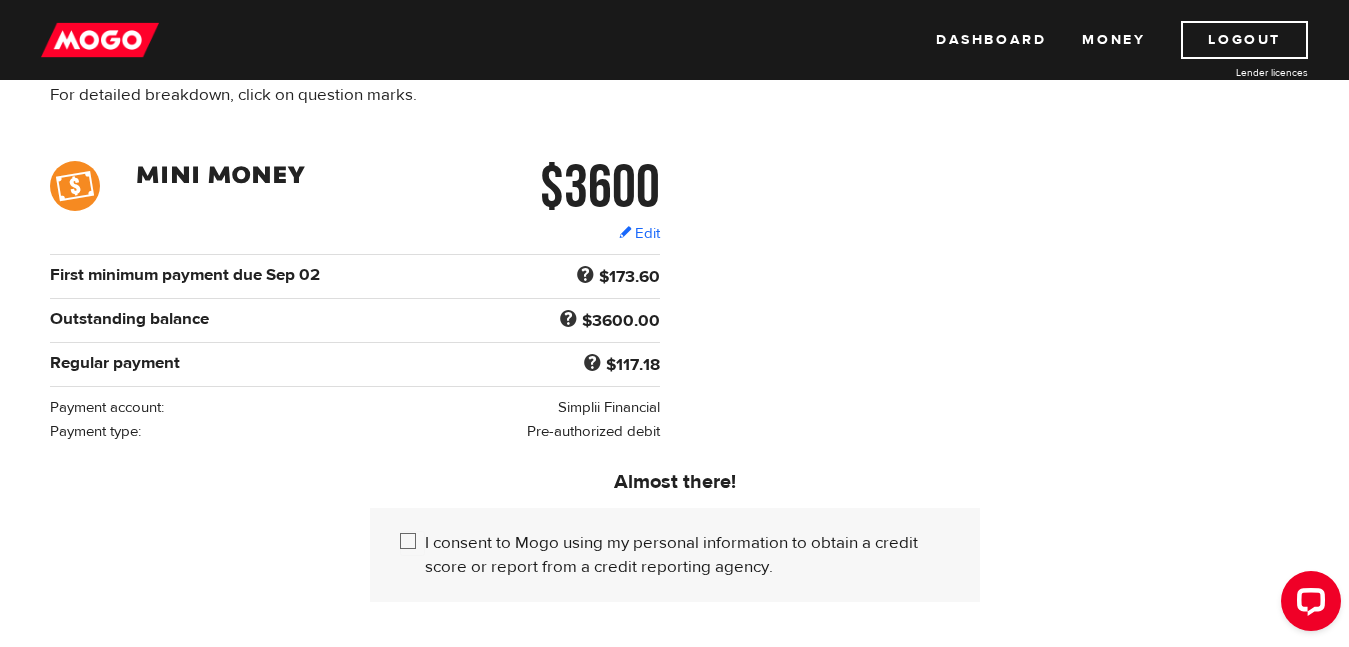 click on "I consent to Mogo using my personal information to obtain a credit score or report from a credit reporting agency." at bounding box center [412, 543] 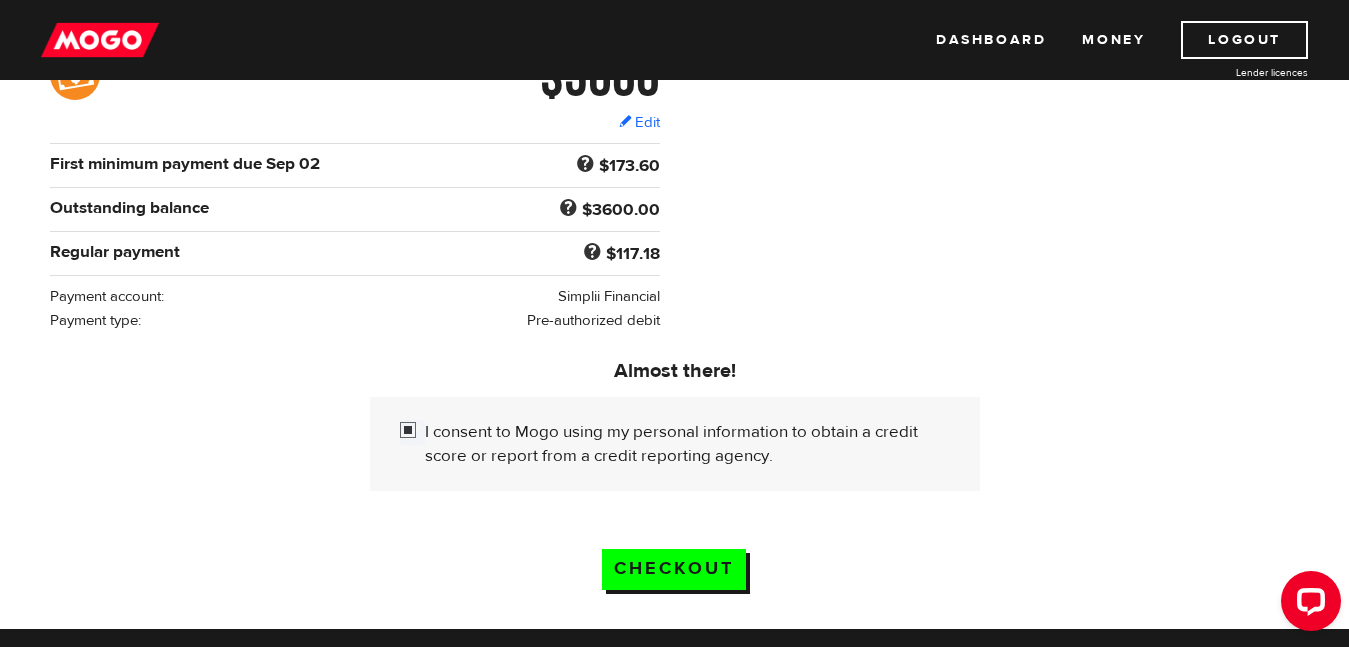 scroll, scrollTop: 378, scrollLeft: 0, axis: vertical 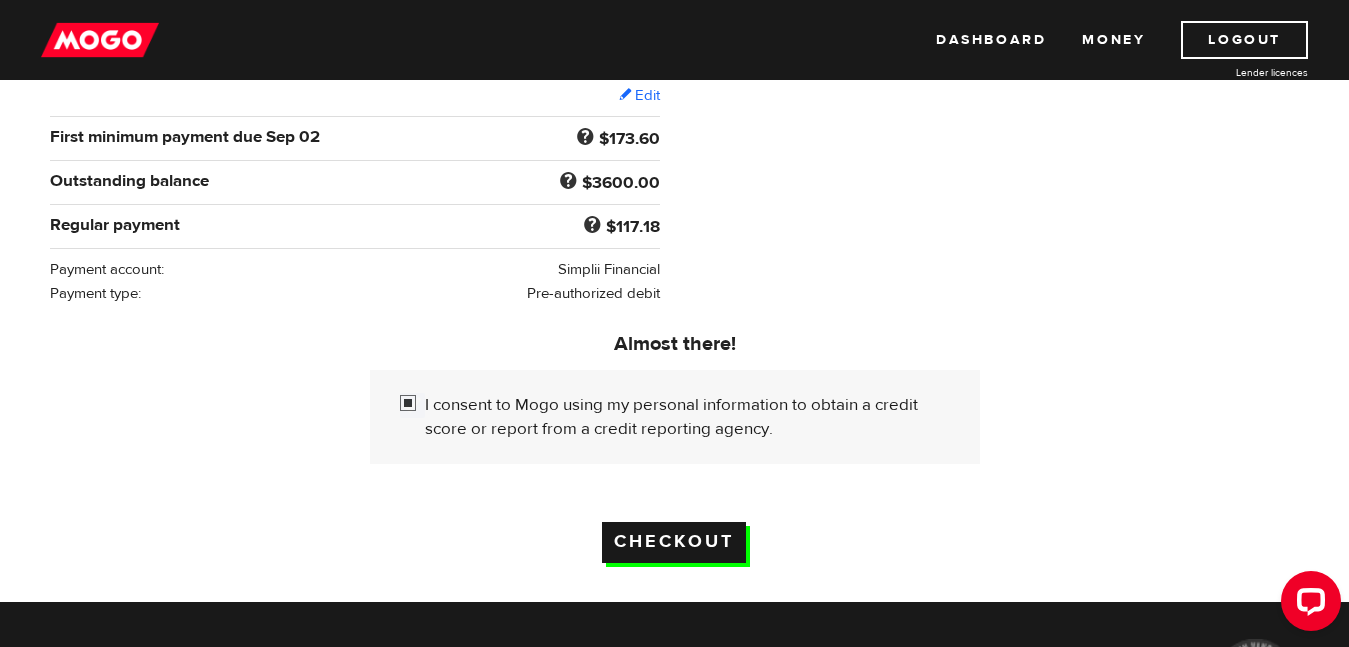 click on "Checkout" at bounding box center [674, 542] 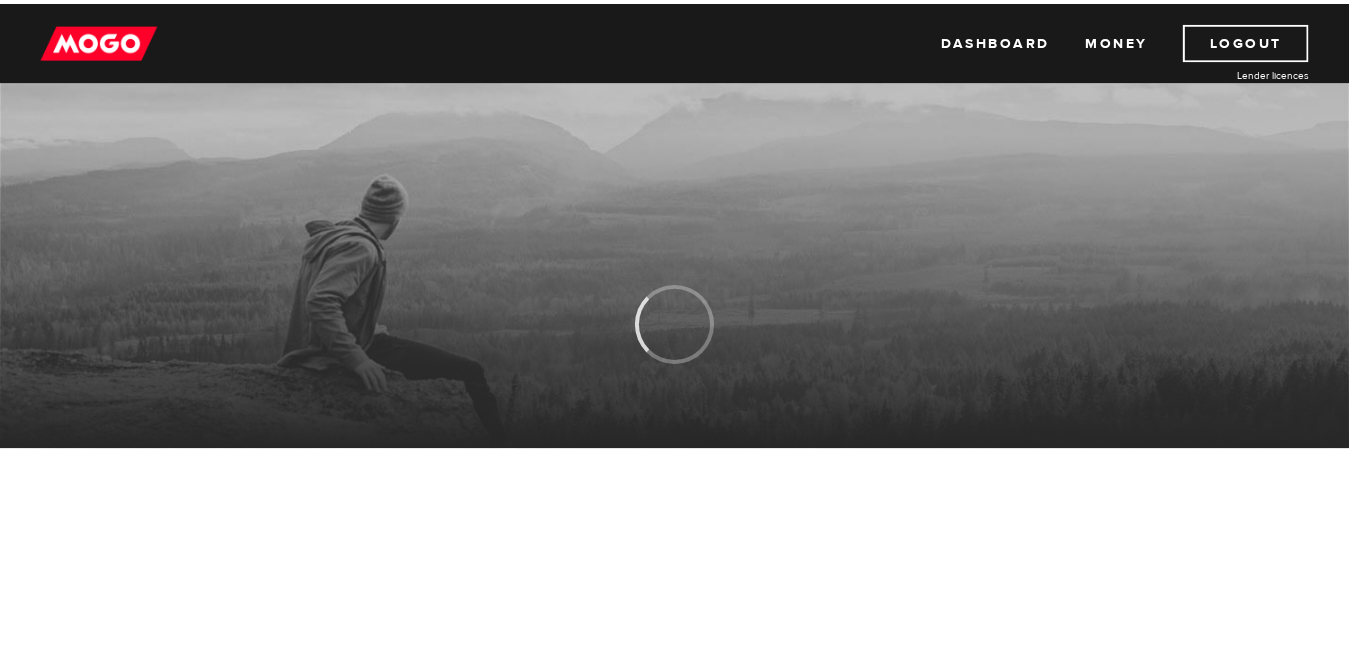 scroll, scrollTop: 0, scrollLeft: 0, axis: both 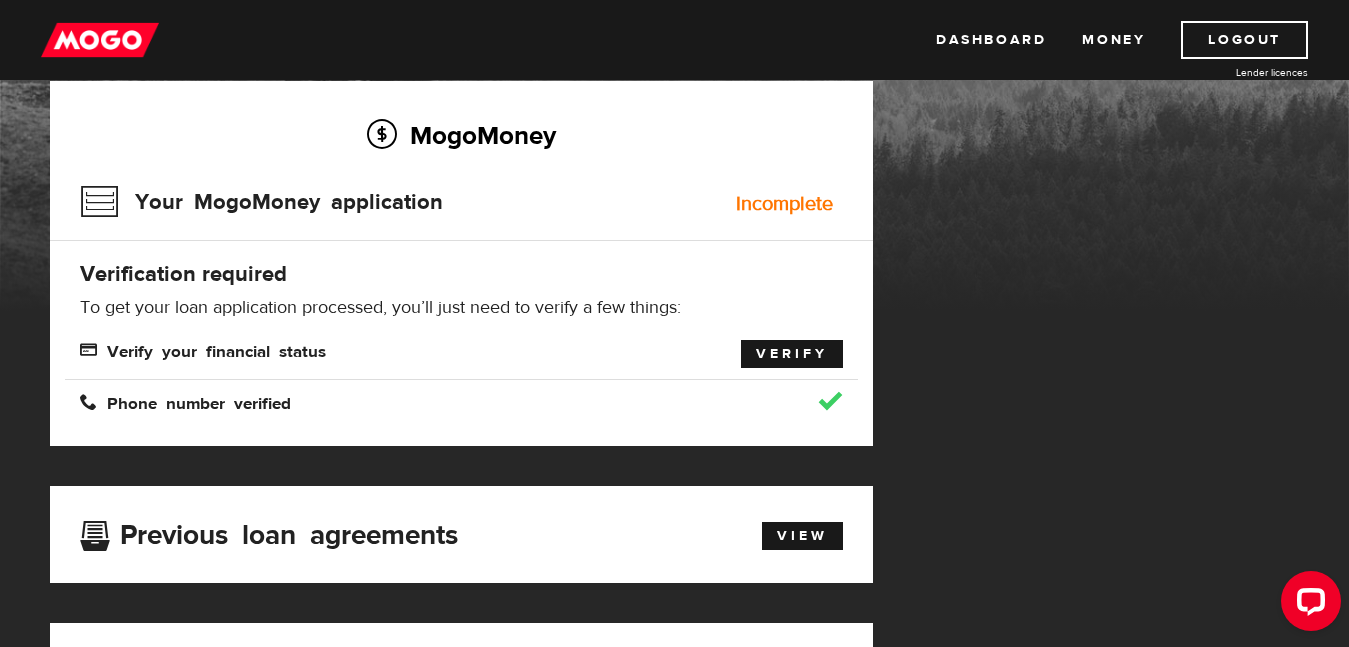 click on "Verify" at bounding box center (792, 354) 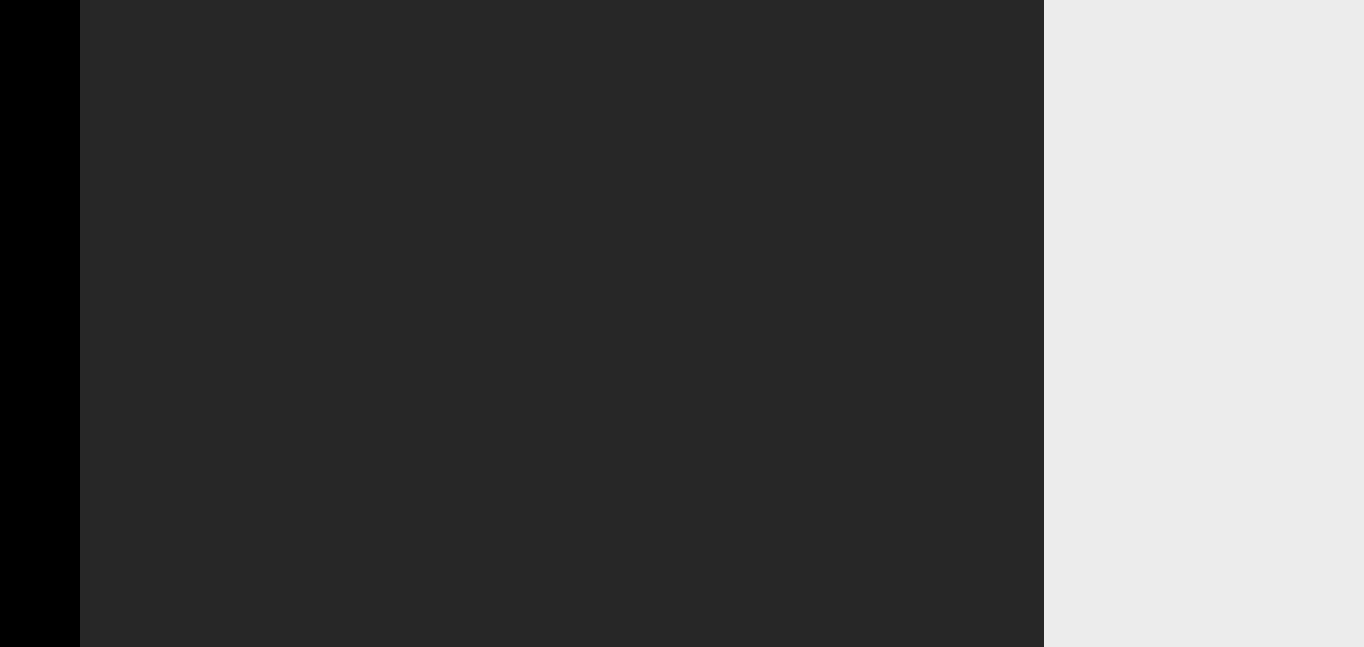 scroll, scrollTop: 0, scrollLeft: 0, axis: both 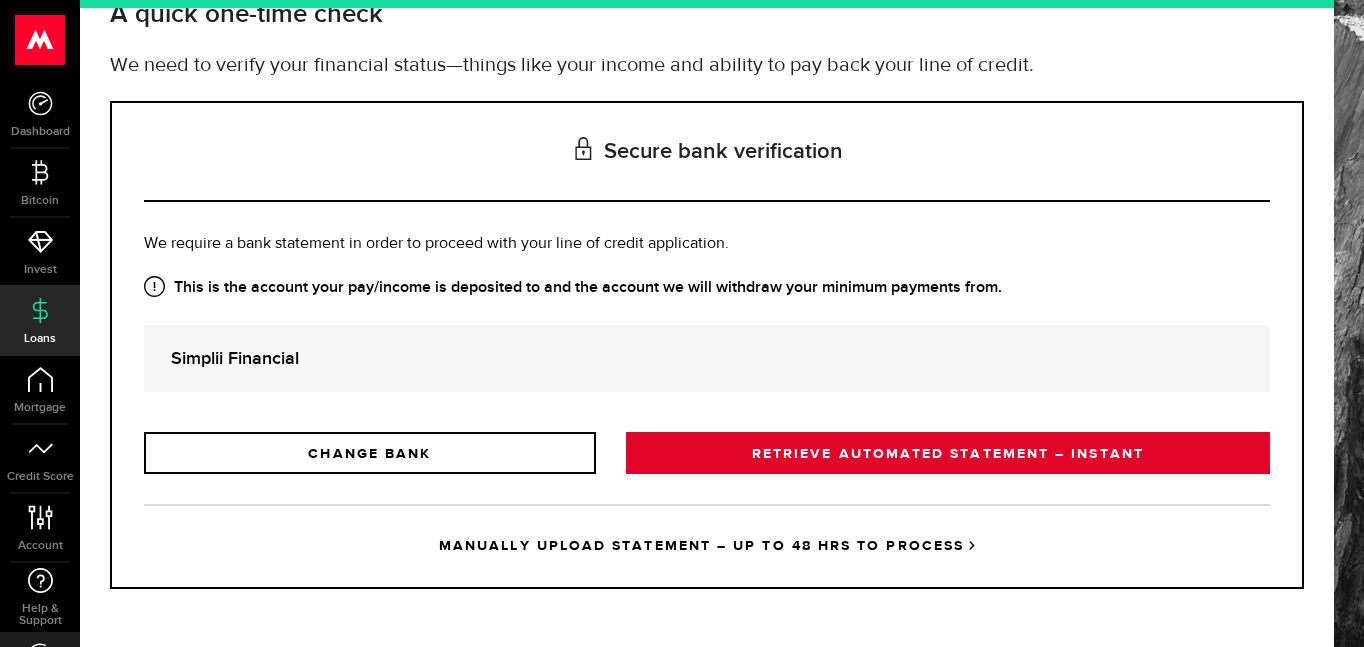 click on "RETRIEVE AUTOMATED STATEMENT – INSTANT" at bounding box center [948, 453] 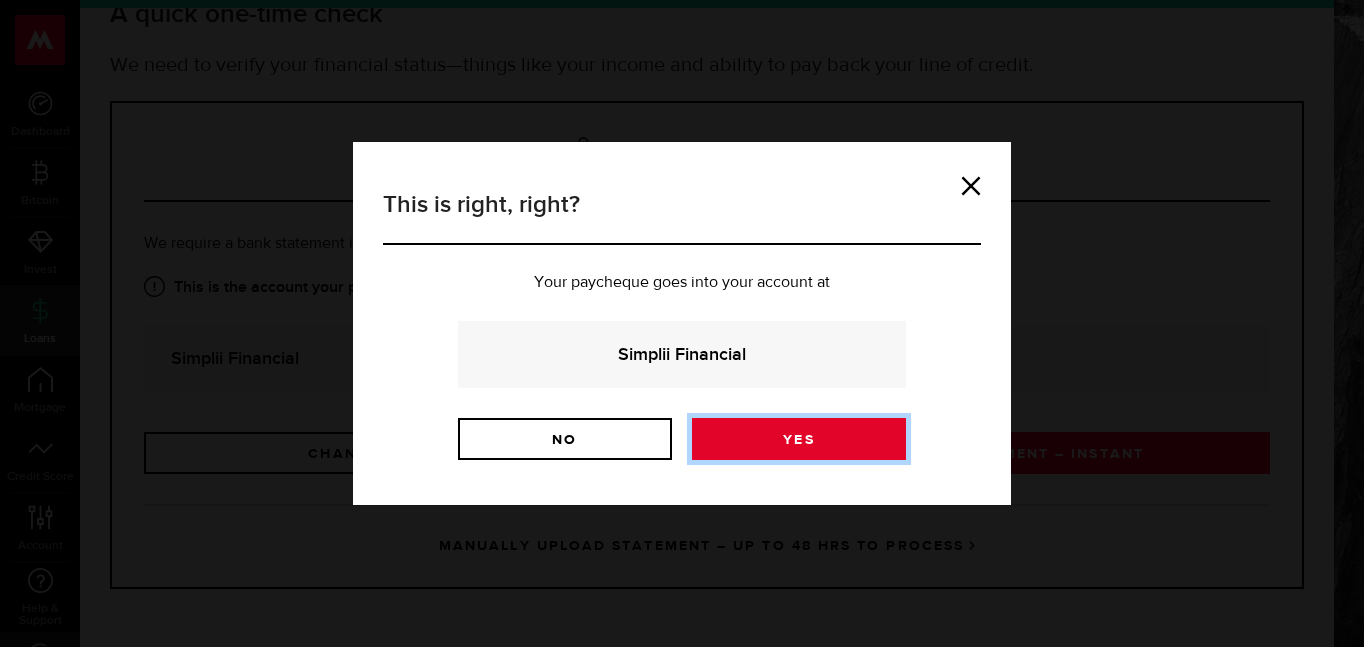 click on "Yes" at bounding box center [799, 439] 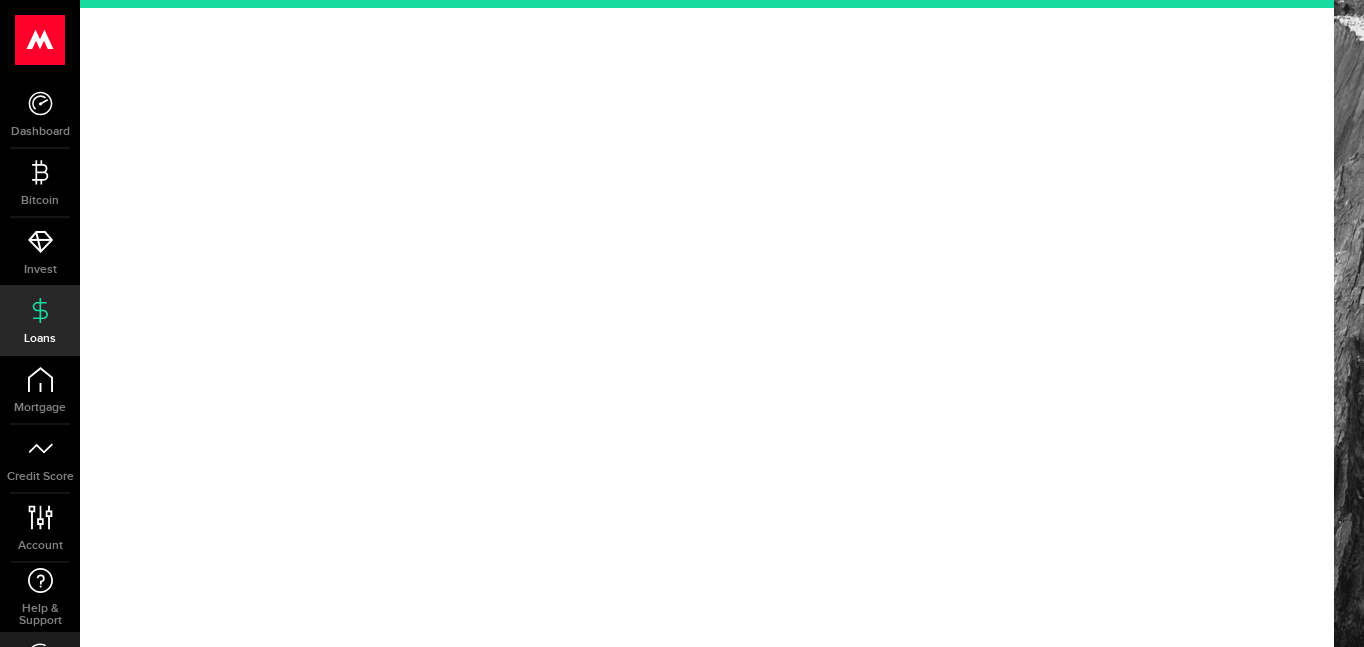 scroll, scrollTop: 0, scrollLeft: 0, axis: both 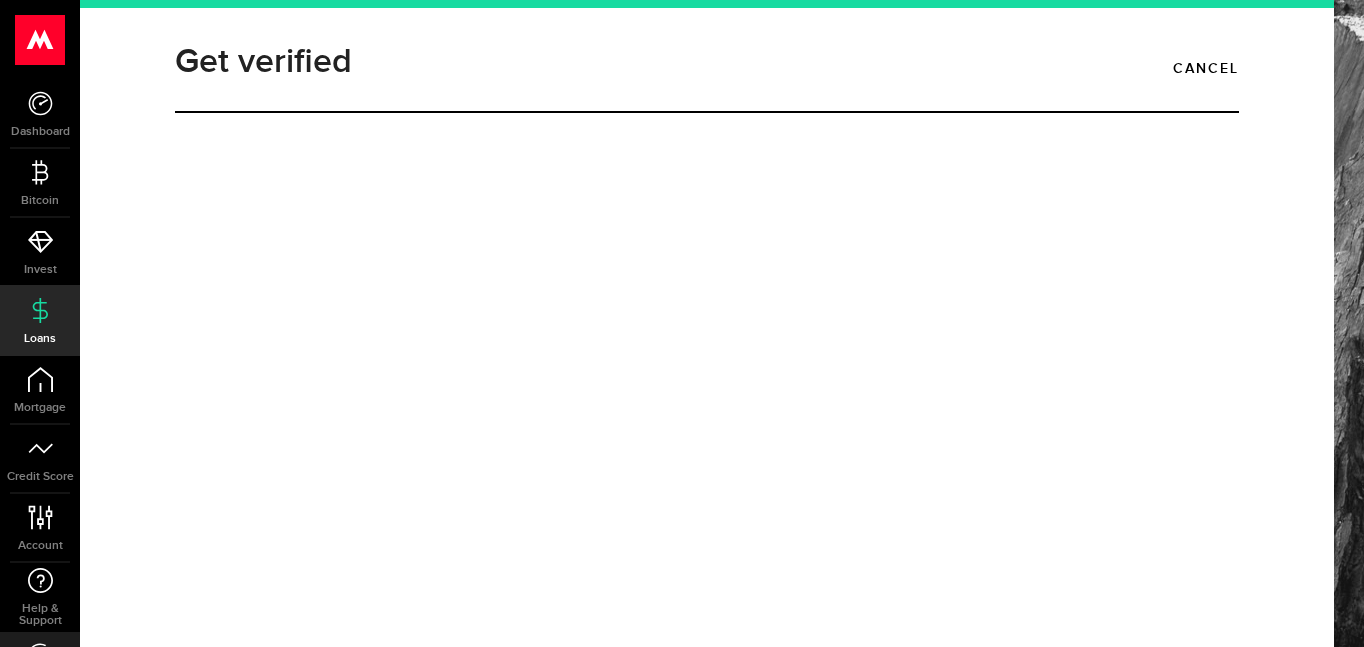 click on ".ahcls-1,.ahcls-11,.ahcls-3,.ahcls-4{fill:#fff}.ahcls-1{fill-opacity:0}.ahcls-2{fill:#a6a6a6}.ahcls-3{stroke:#fff;stroke-miterlimit:10;stroke-width:.2px}.ahcls-5{fill:url(#ahlinear-gradient)}.ahcls-6{fill:url(#ahlinear-gradient-2)}.ahcls-7{fill:url(#ahlinear-gradient-3)}.ahcls-8{fill:url(#ahlinear-gradient-4)}.ahcls-9{opacity:.2}.ahcls-10,.ahcls-11,.ahcls-9{isolation:isolate}.ahcls-10{opacity:.12}.ahcls-11{opacity:.25} > Skip main navigation Skip main content Loans Compte Invest Hello [FIRST] ! 1 Dashboard Dashboard Bitcoin Bitcoin Invest Invest Loans Loans Mortgage Mortgage Credit Score Credit Score Account Compte Account Compte Help & Support Help & Support Log out Se déconnecter Get verified Cancel We are verifying your bank information... This may take a few minutes, please do not close or refresh your browser. If you want to upload documents, you might want to use your computer—it's easiest to do on desktop! Having trouble? Upload bank statements instead Are you still there? Log out in... : [COUNTRY]" at bounding box center [682, 323] 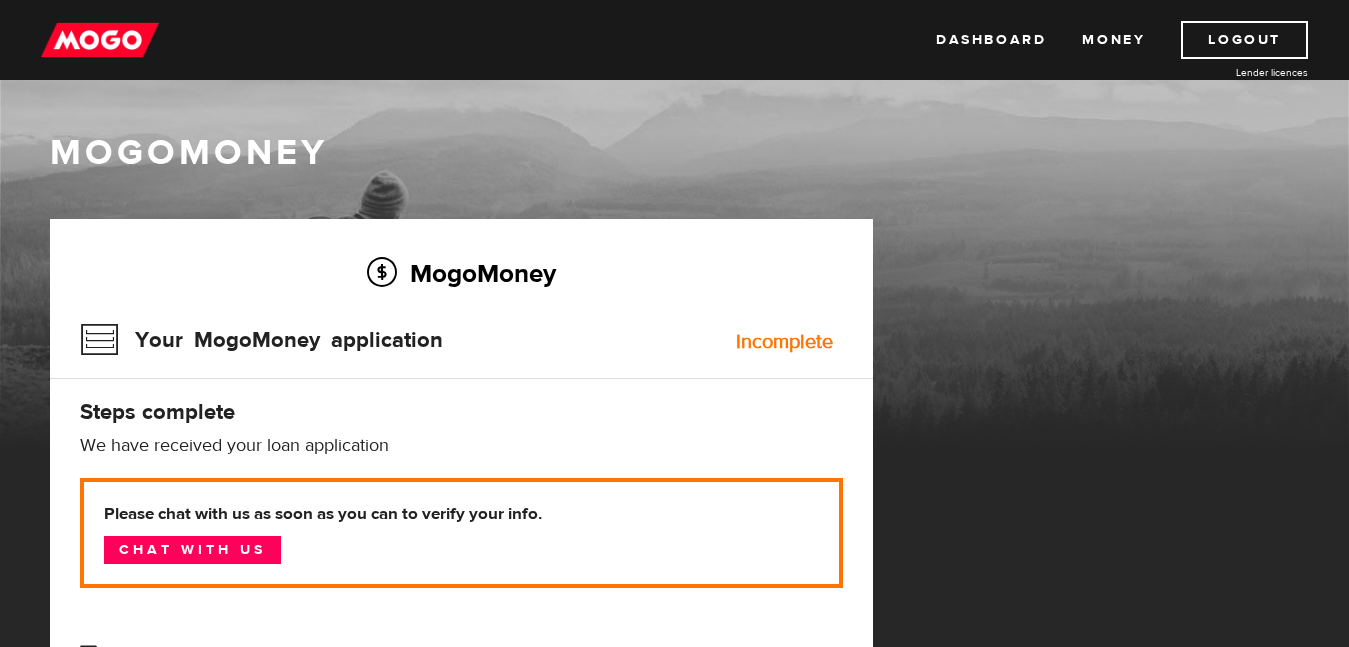 scroll, scrollTop: 0, scrollLeft: 0, axis: both 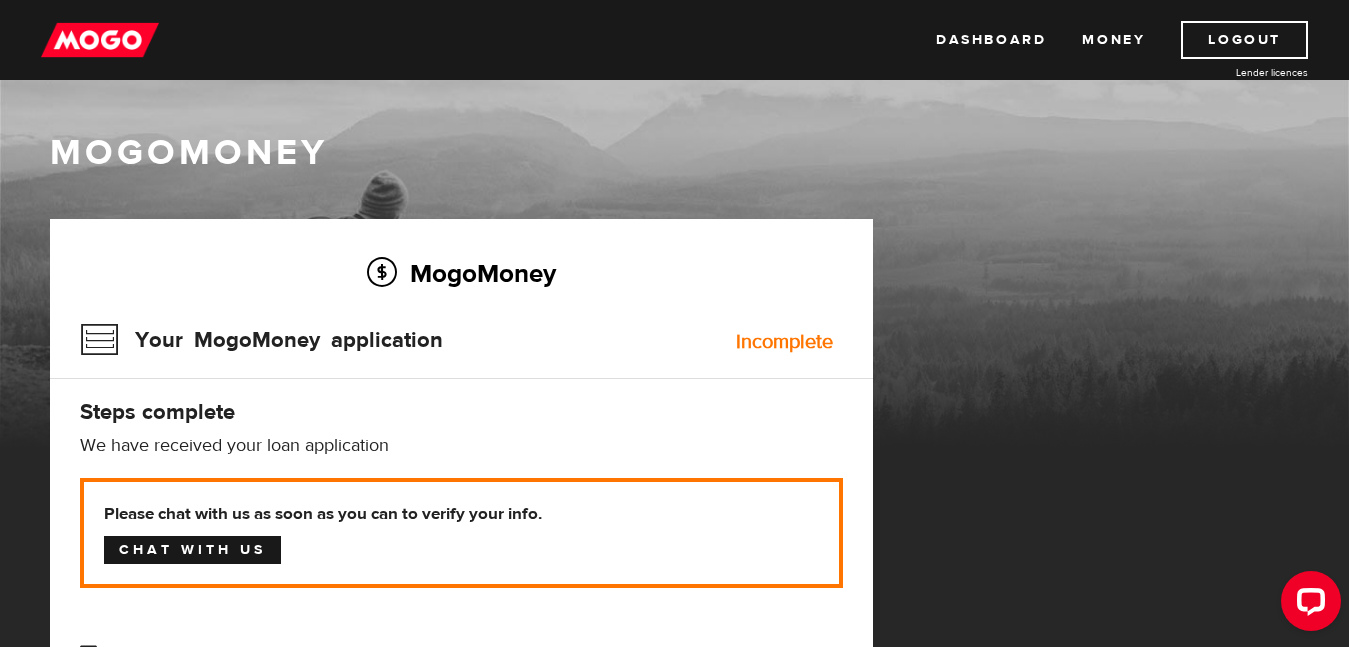 click on "Chat with us" at bounding box center [192, 550] 